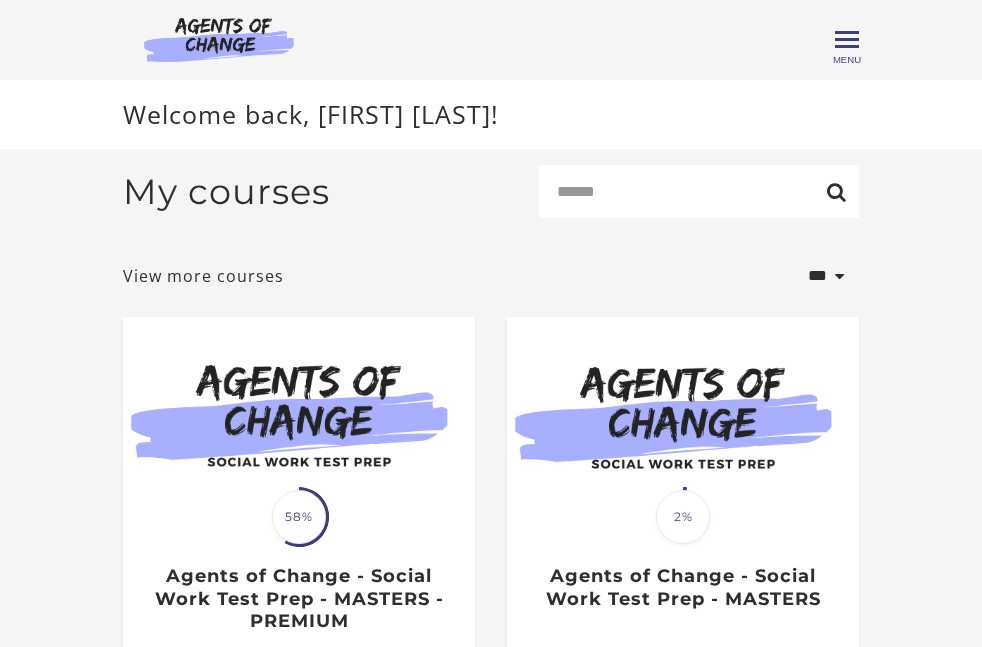 scroll, scrollTop: 0, scrollLeft: 0, axis: both 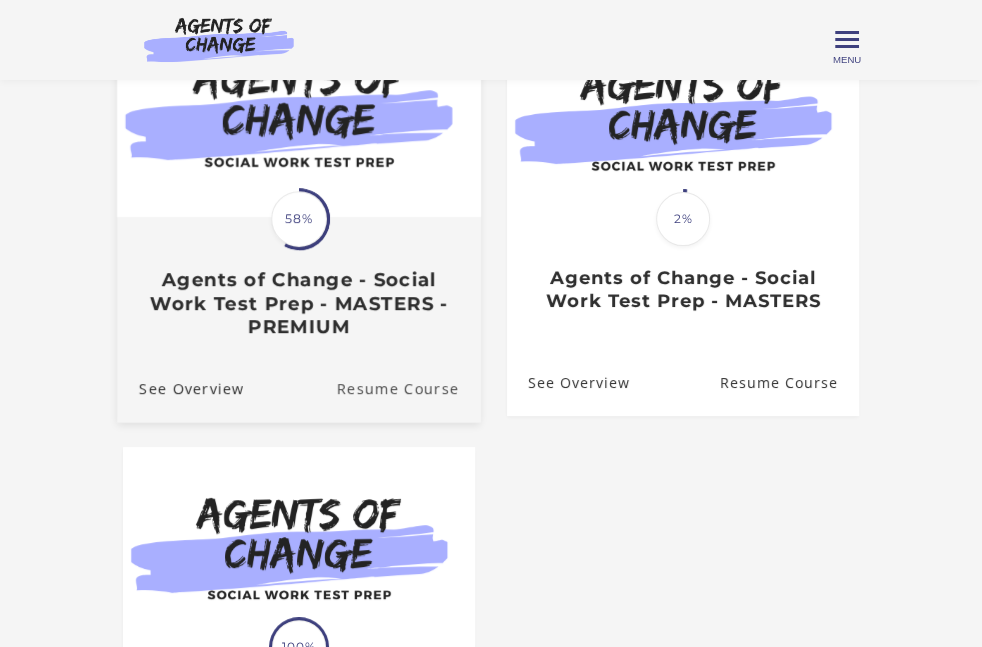 click on "Resume Course" at bounding box center [409, 388] 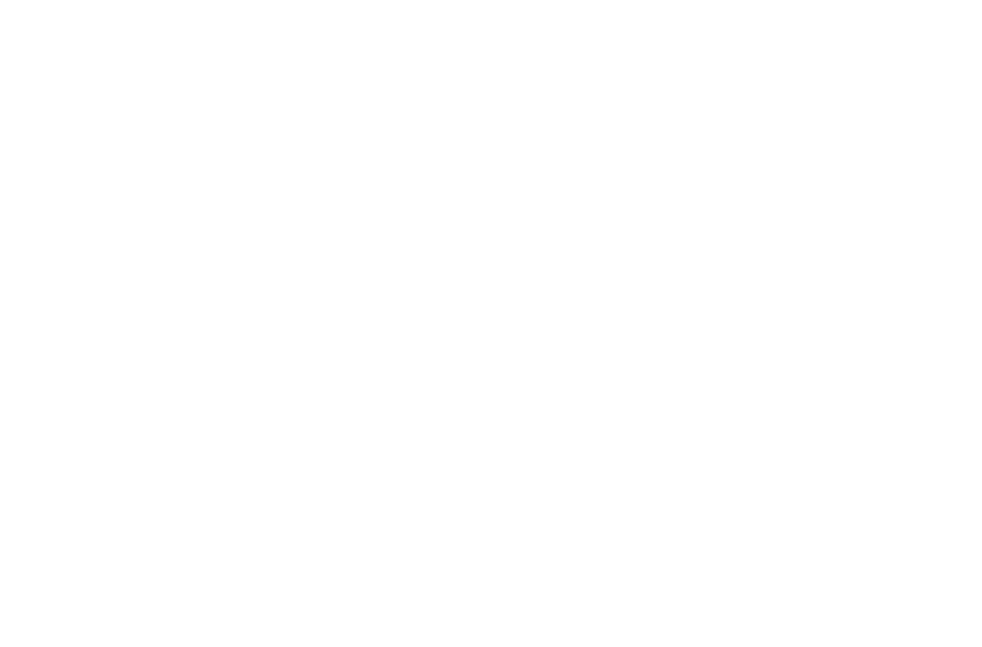 scroll, scrollTop: 0, scrollLeft: 0, axis: both 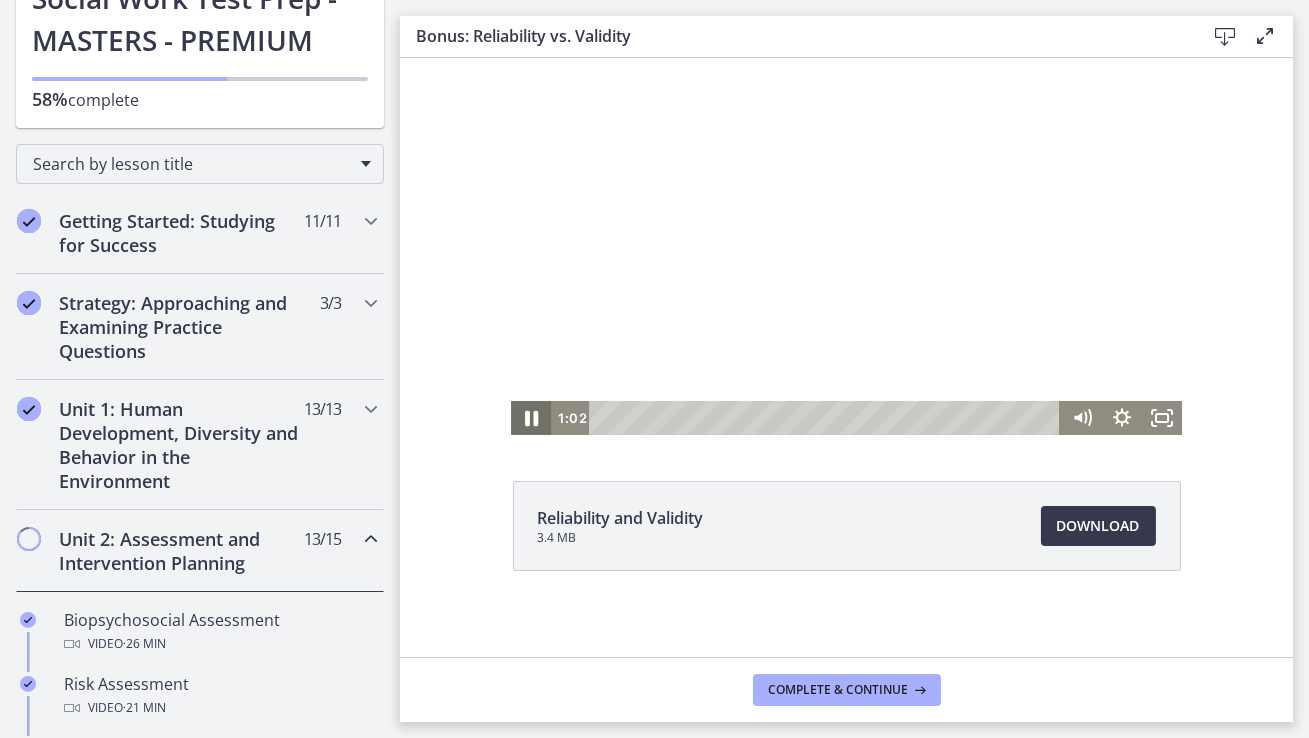 click 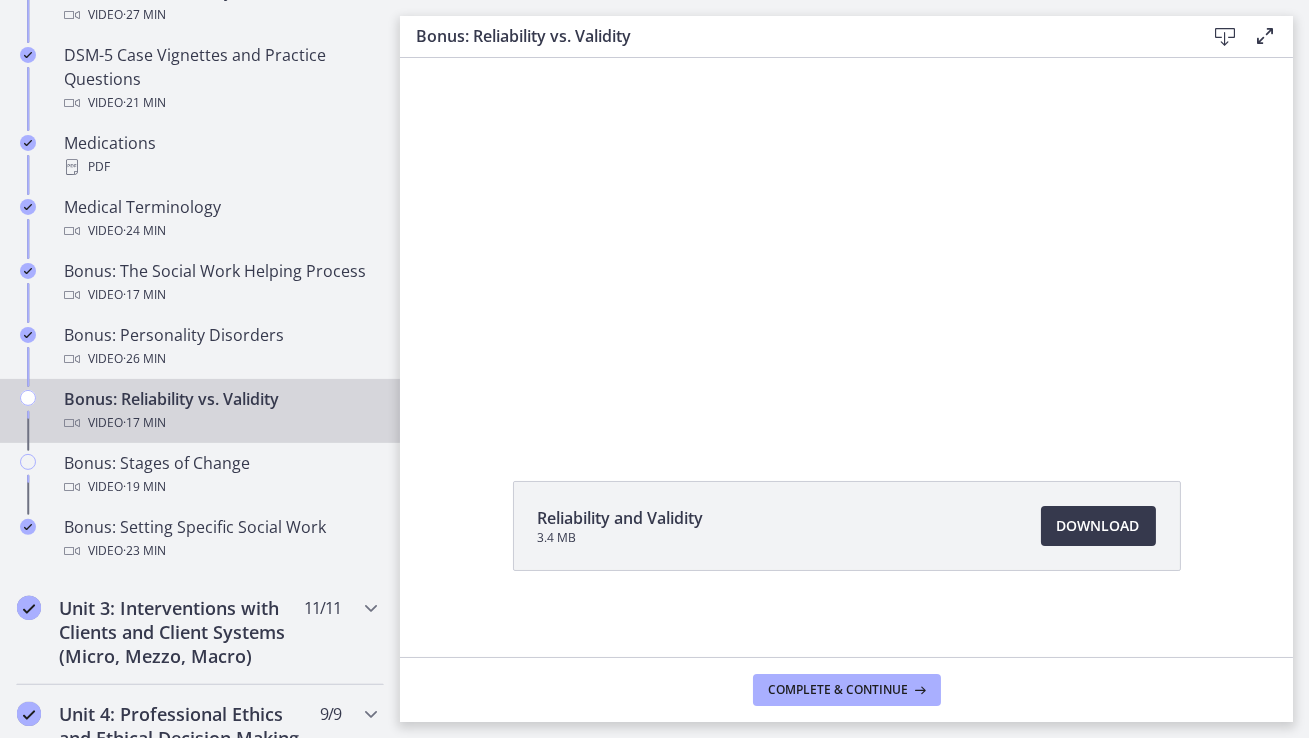 scroll, scrollTop: 1449, scrollLeft: 0, axis: vertical 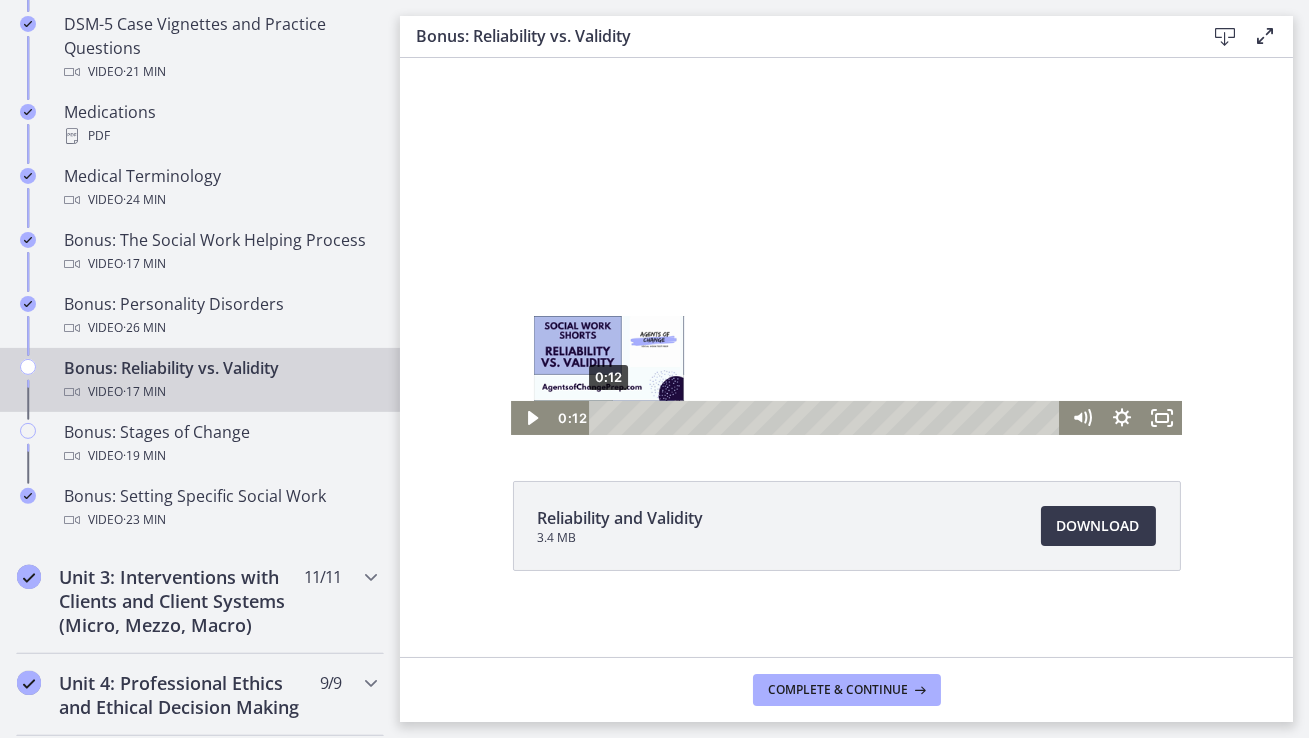 drag, startPoint x: 627, startPoint y: 419, endPoint x: 608, endPoint y: 419, distance: 19 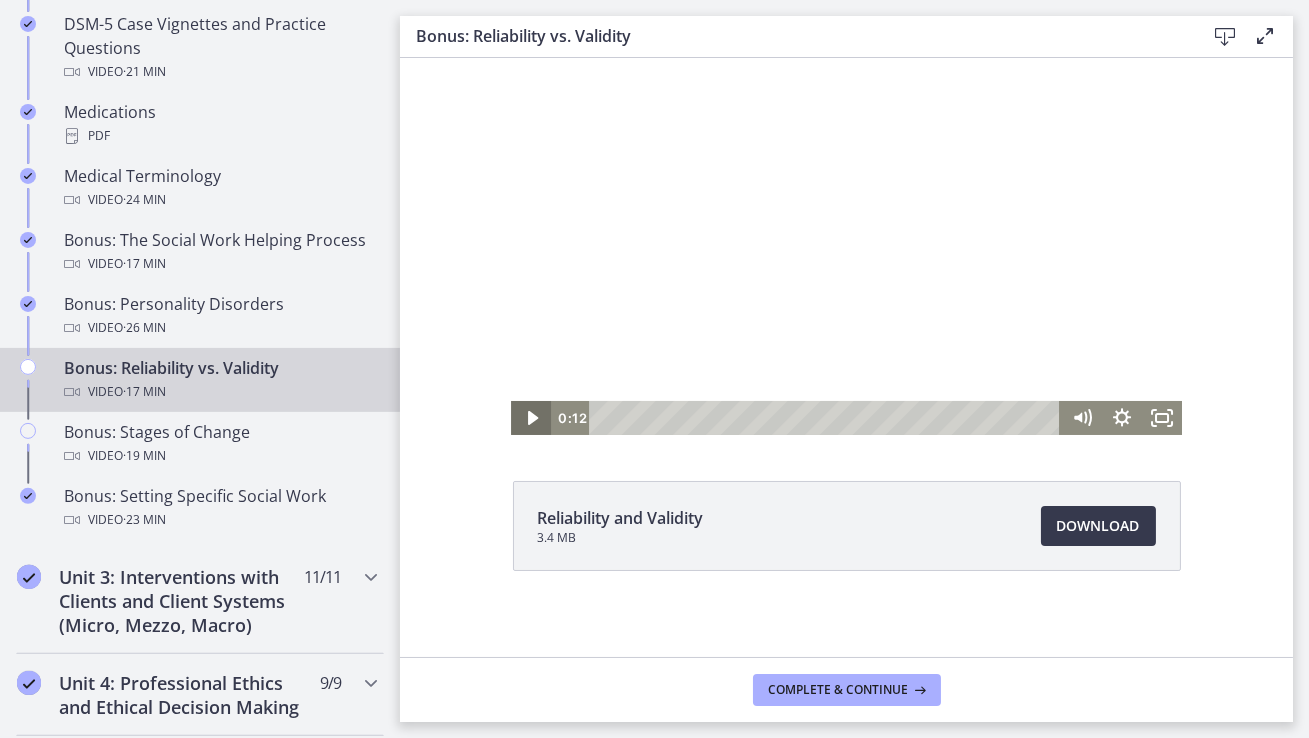 click 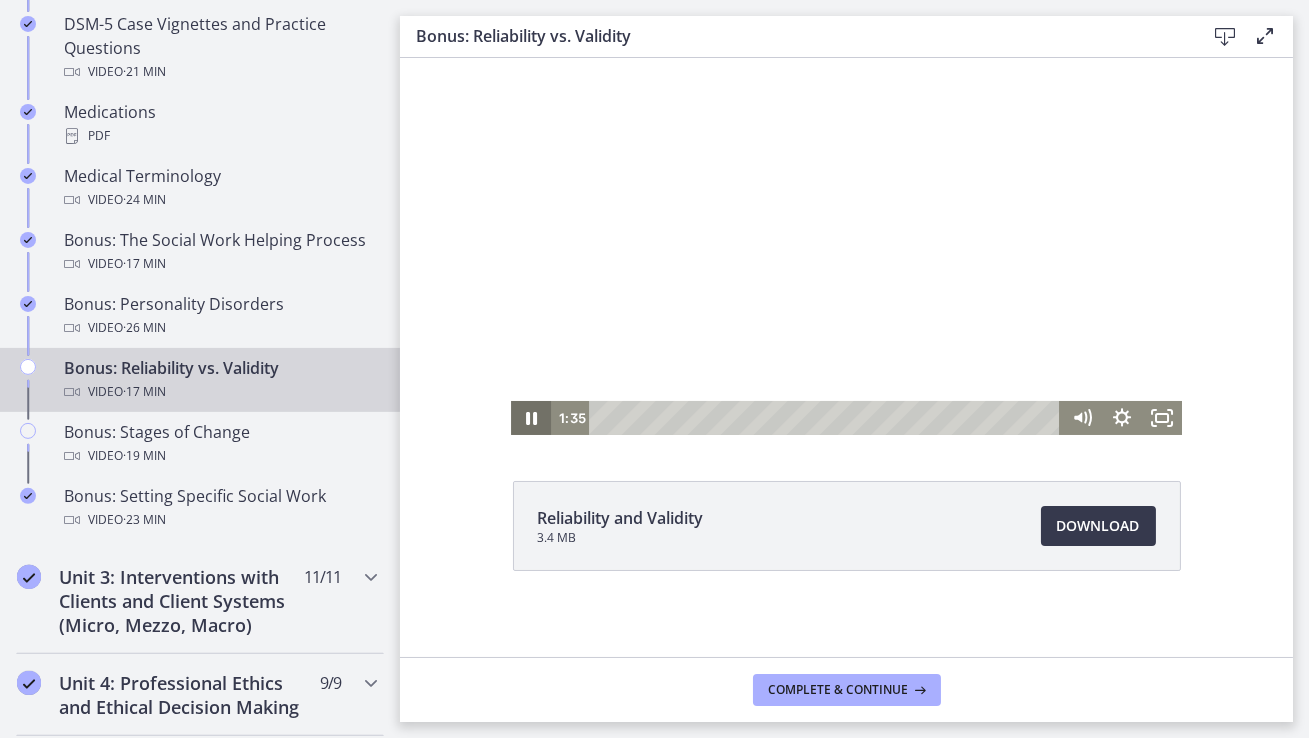 click 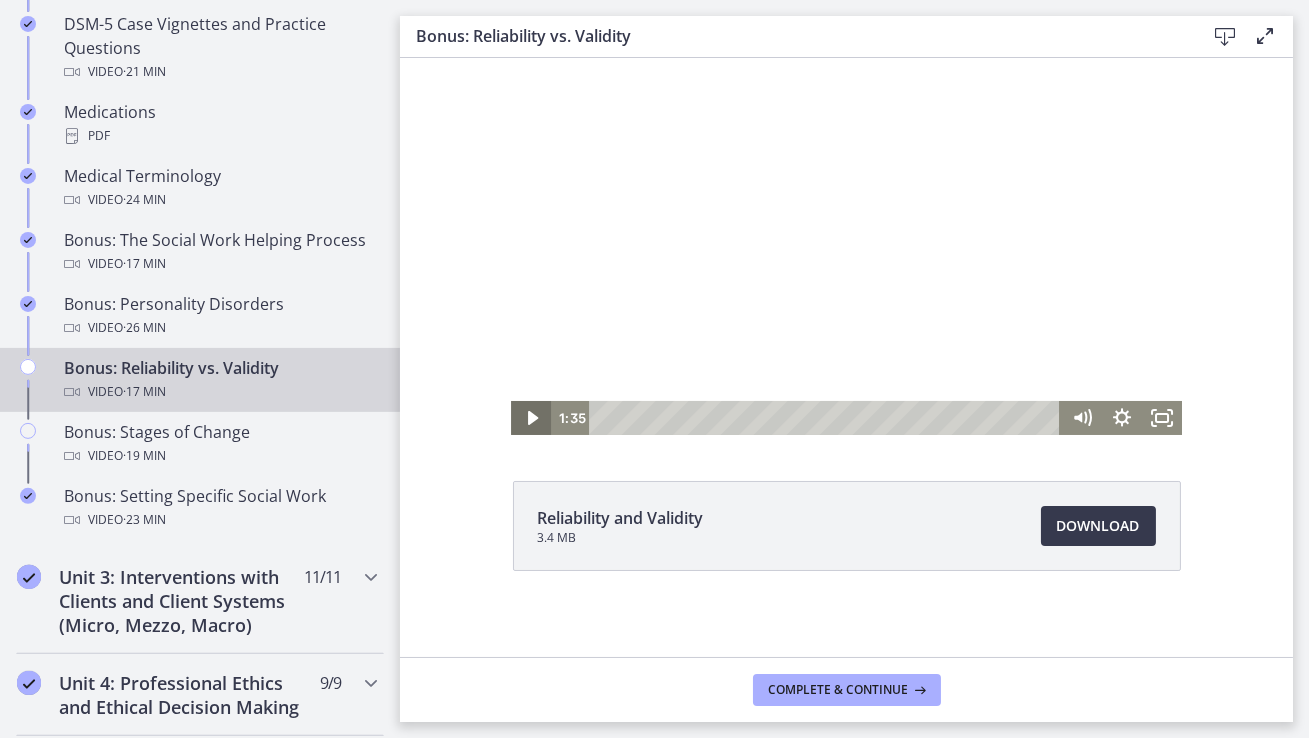 click 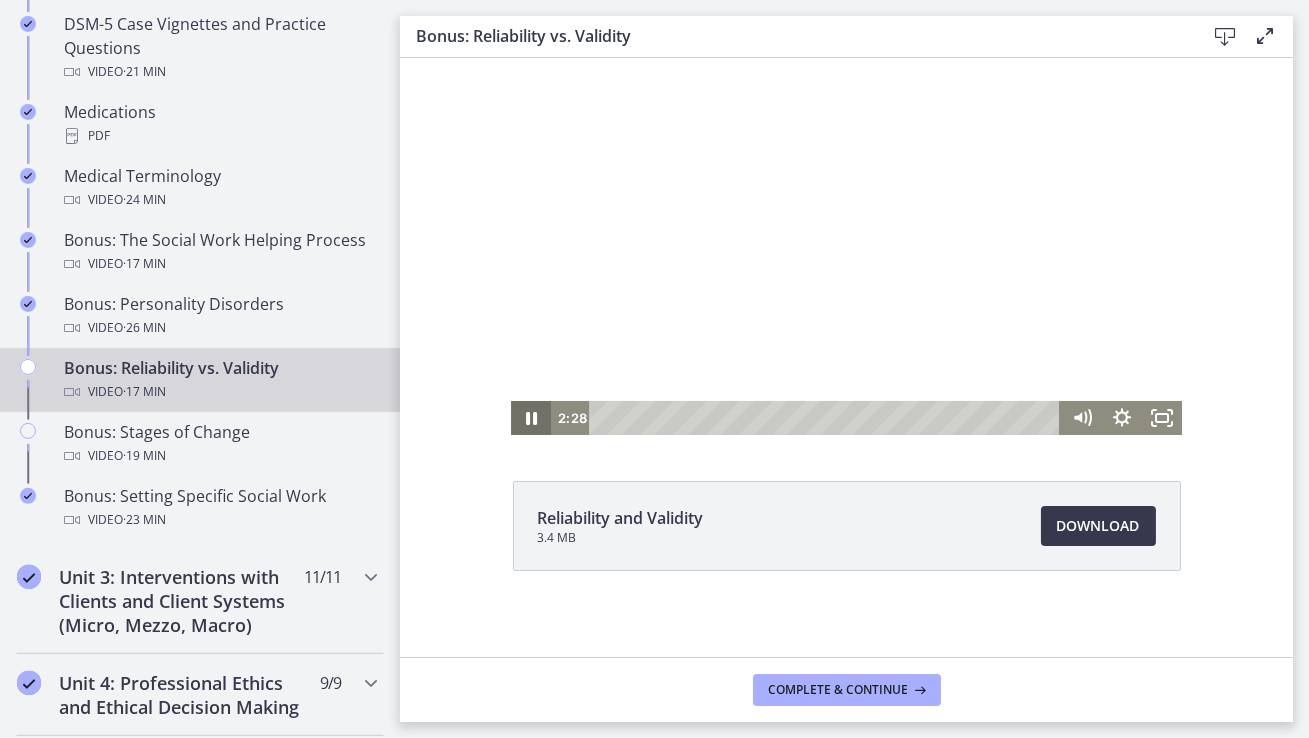 click 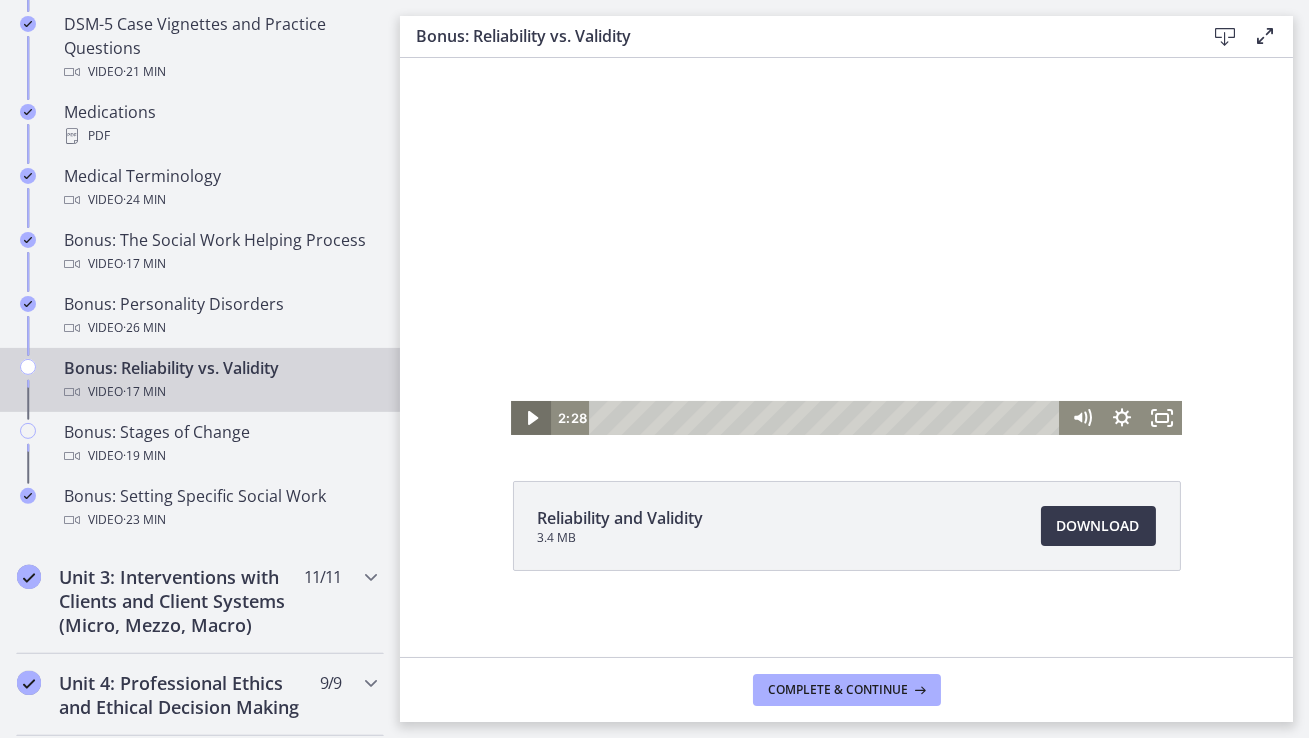 click 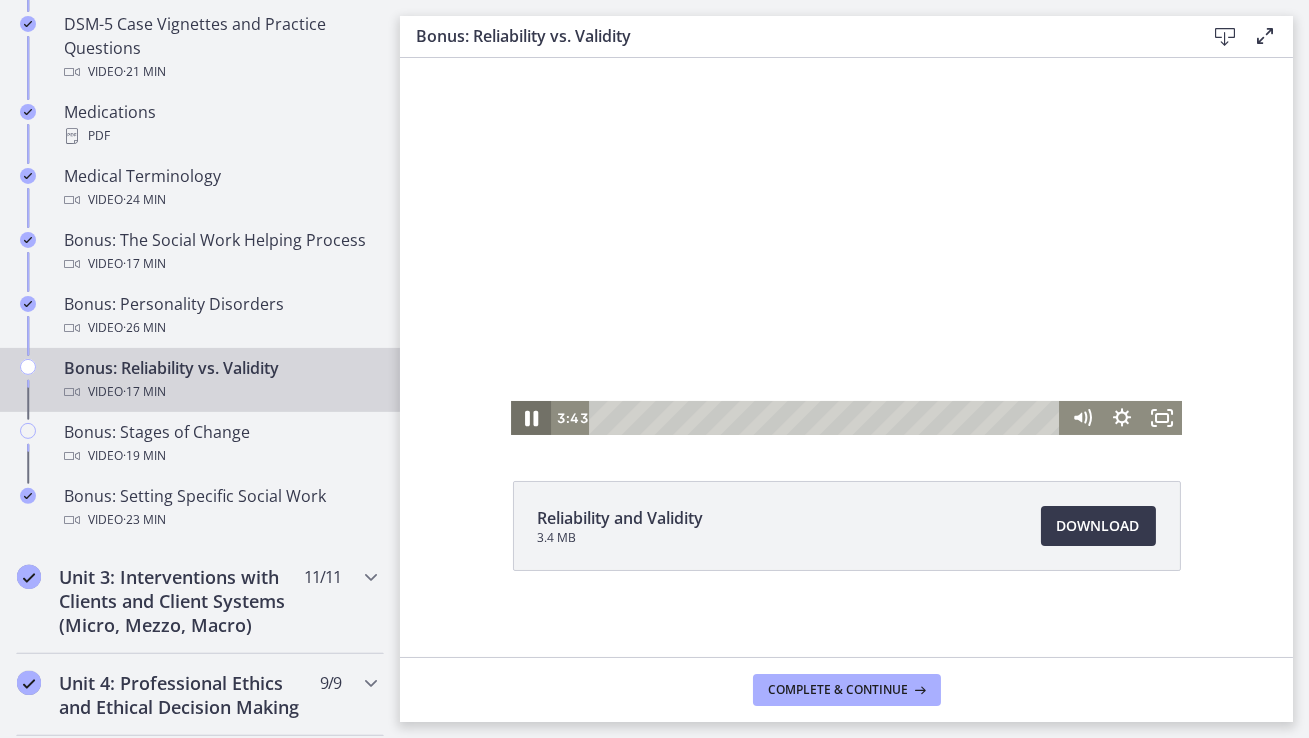 click 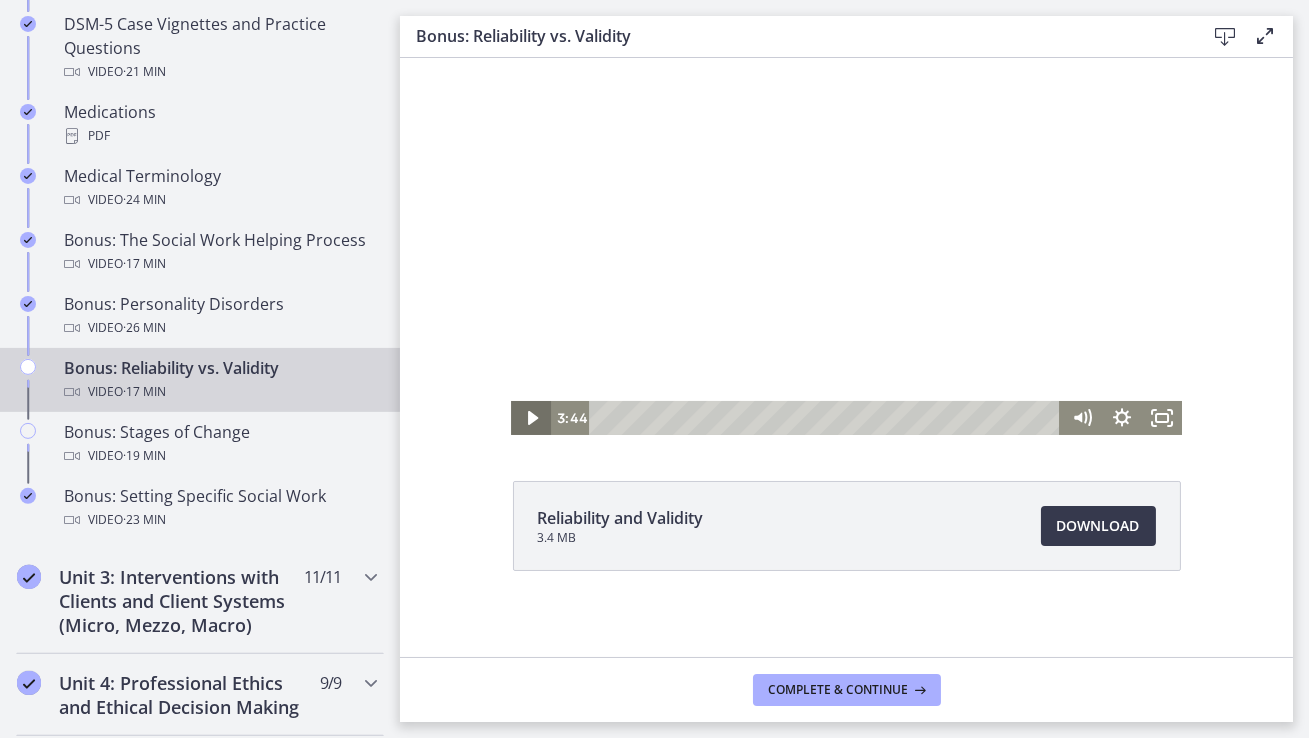click 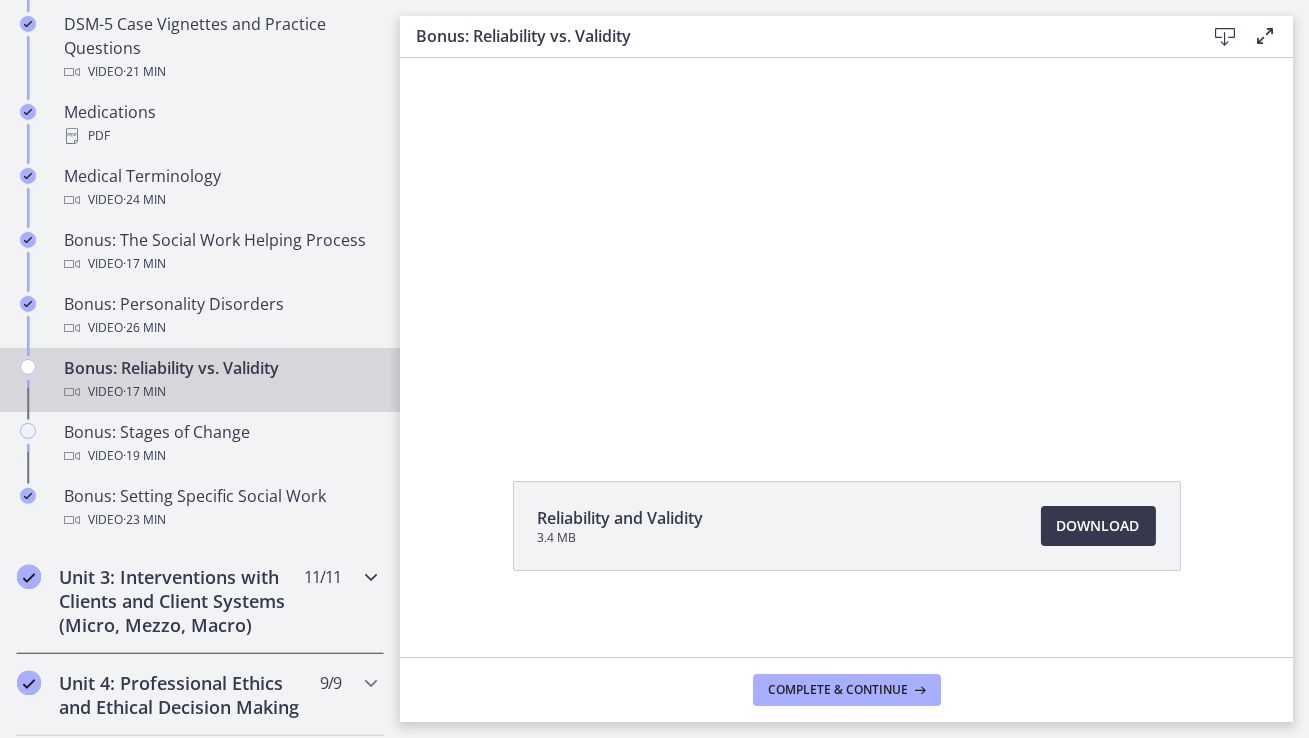click at bounding box center (371, 577) 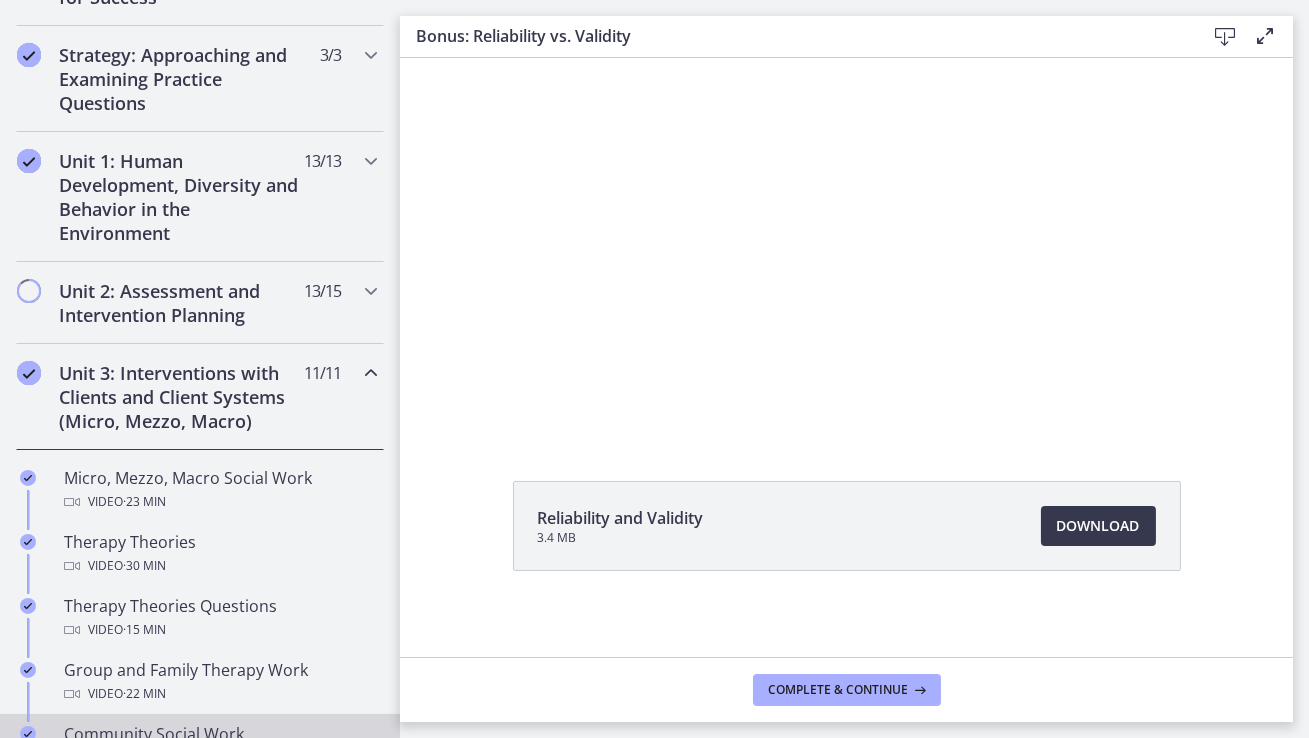 scroll, scrollTop: 317, scrollLeft: 0, axis: vertical 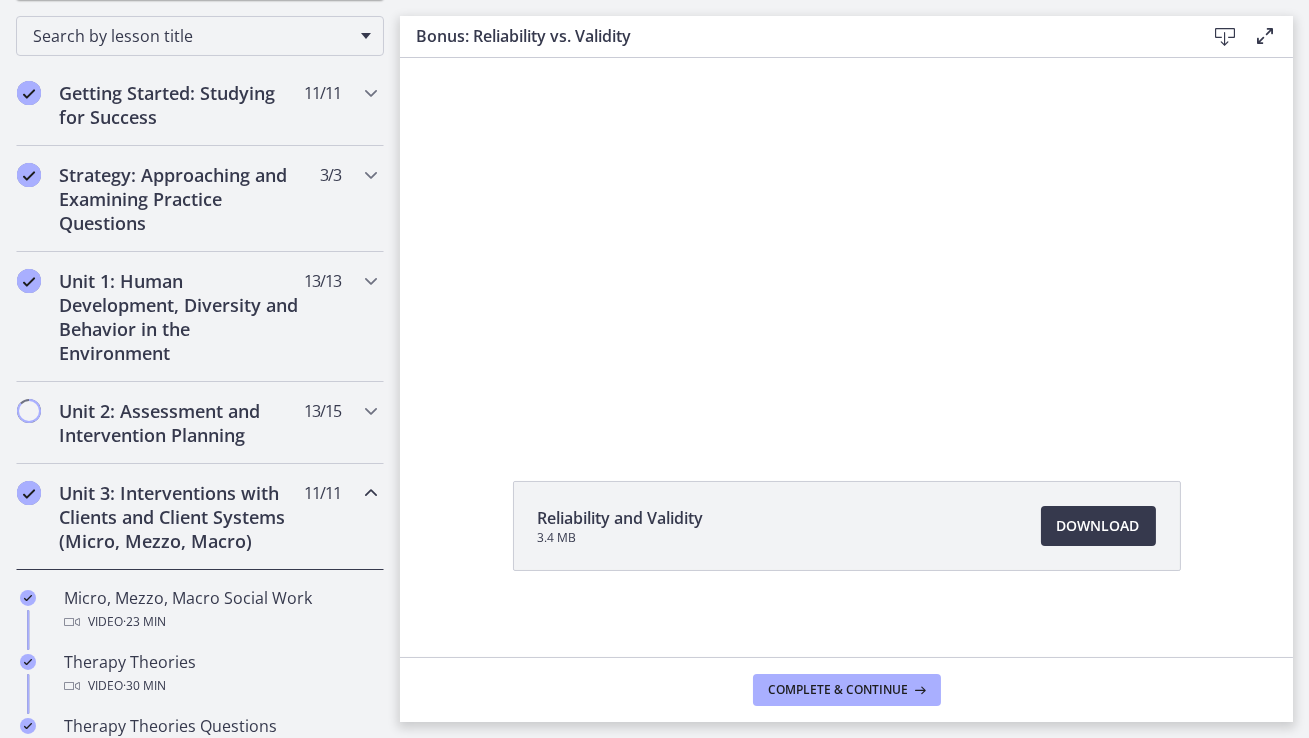 click at bounding box center (371, 493) 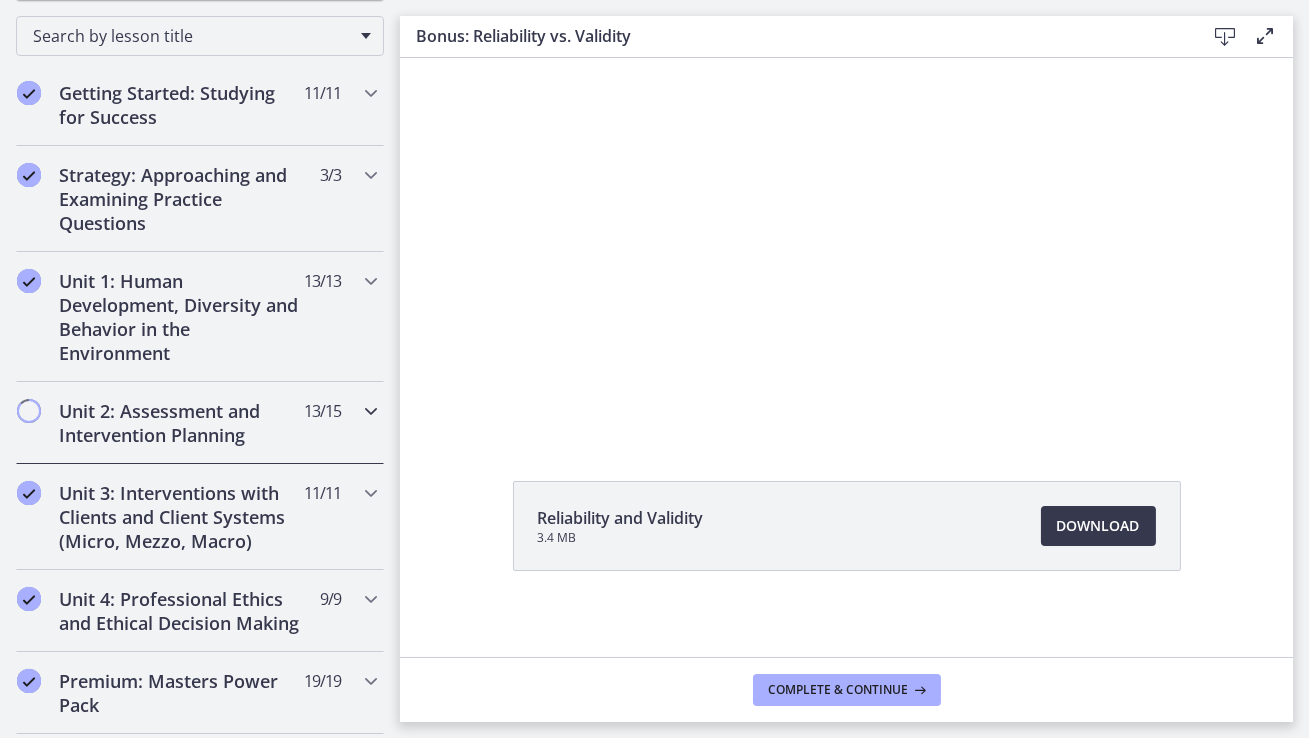 click at bounding box center (371, 411) 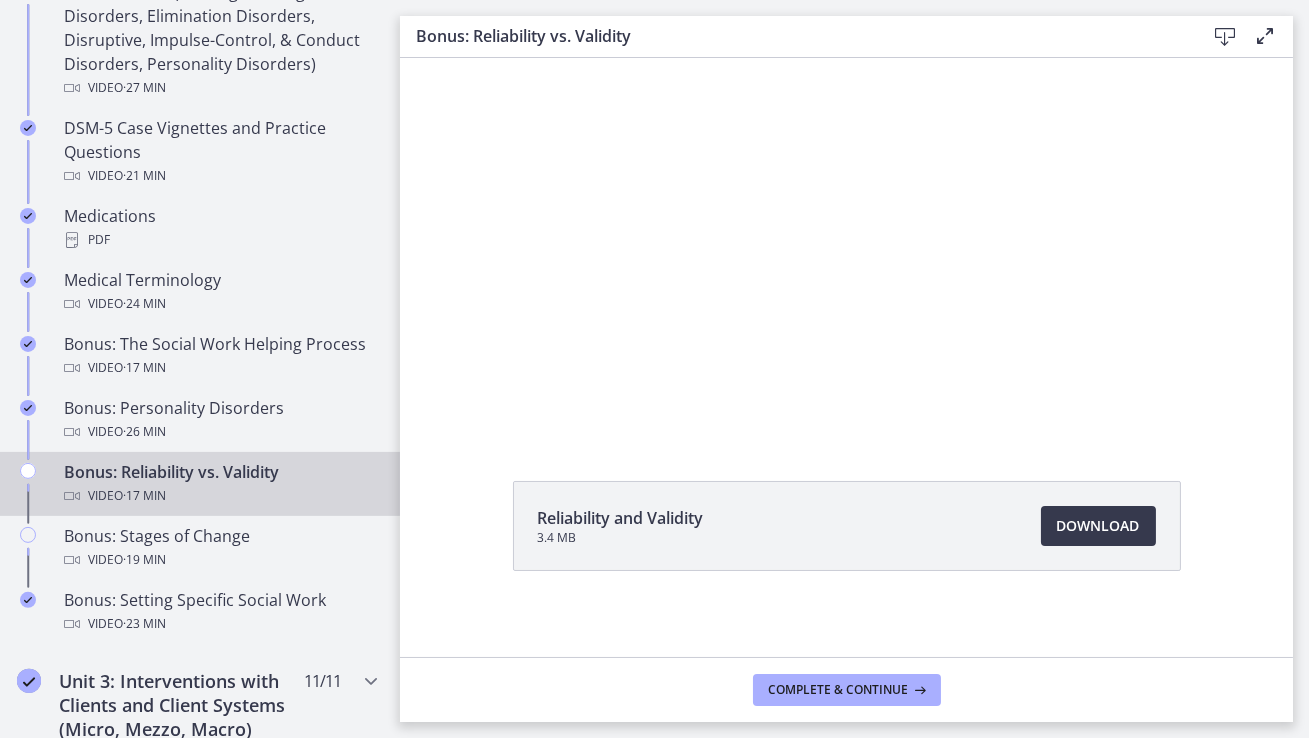 scroll, scrollTop: 1368, scrollLeft: 0, axis: vertical 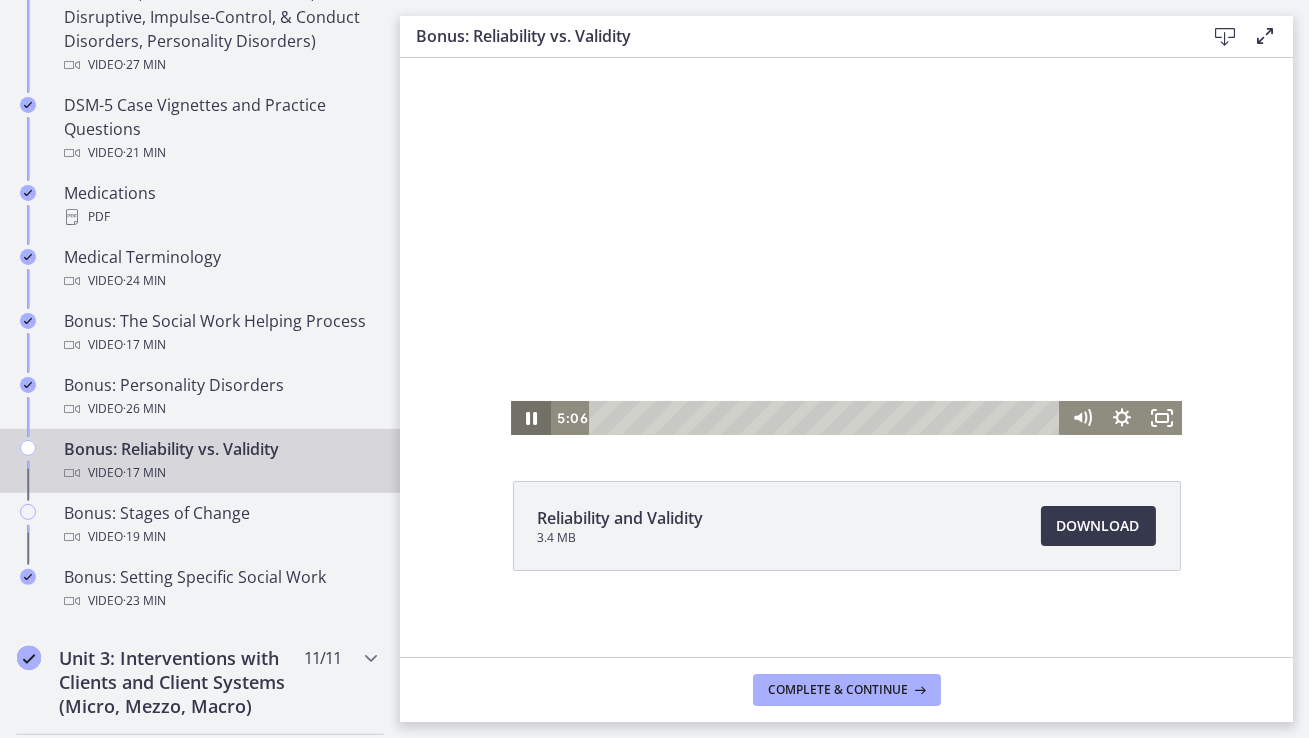 click 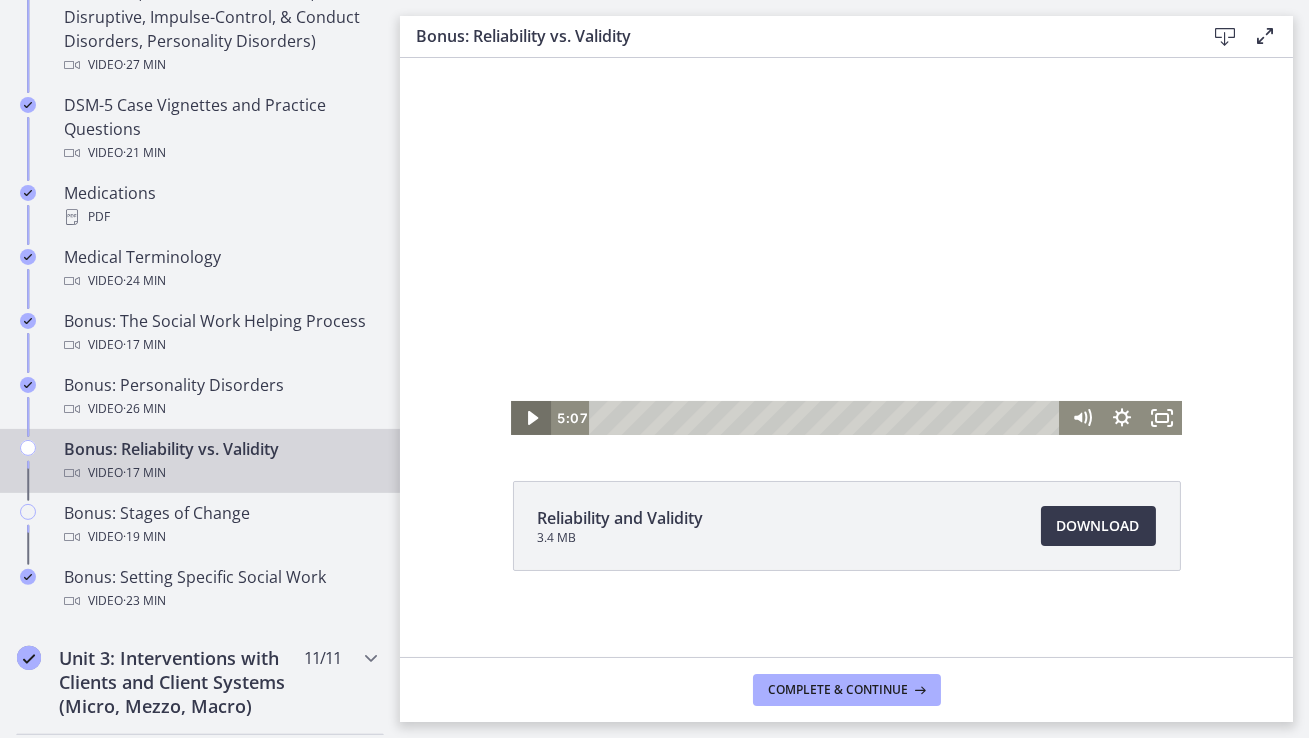 click 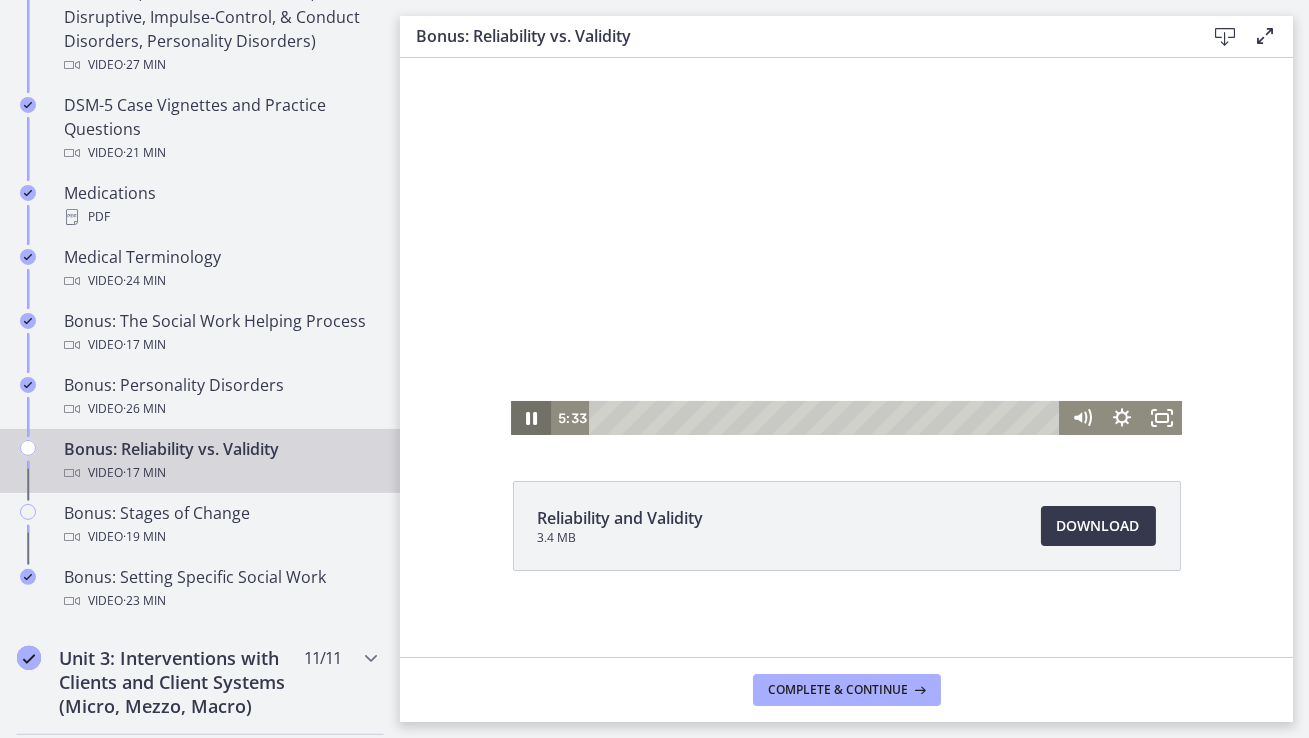 click 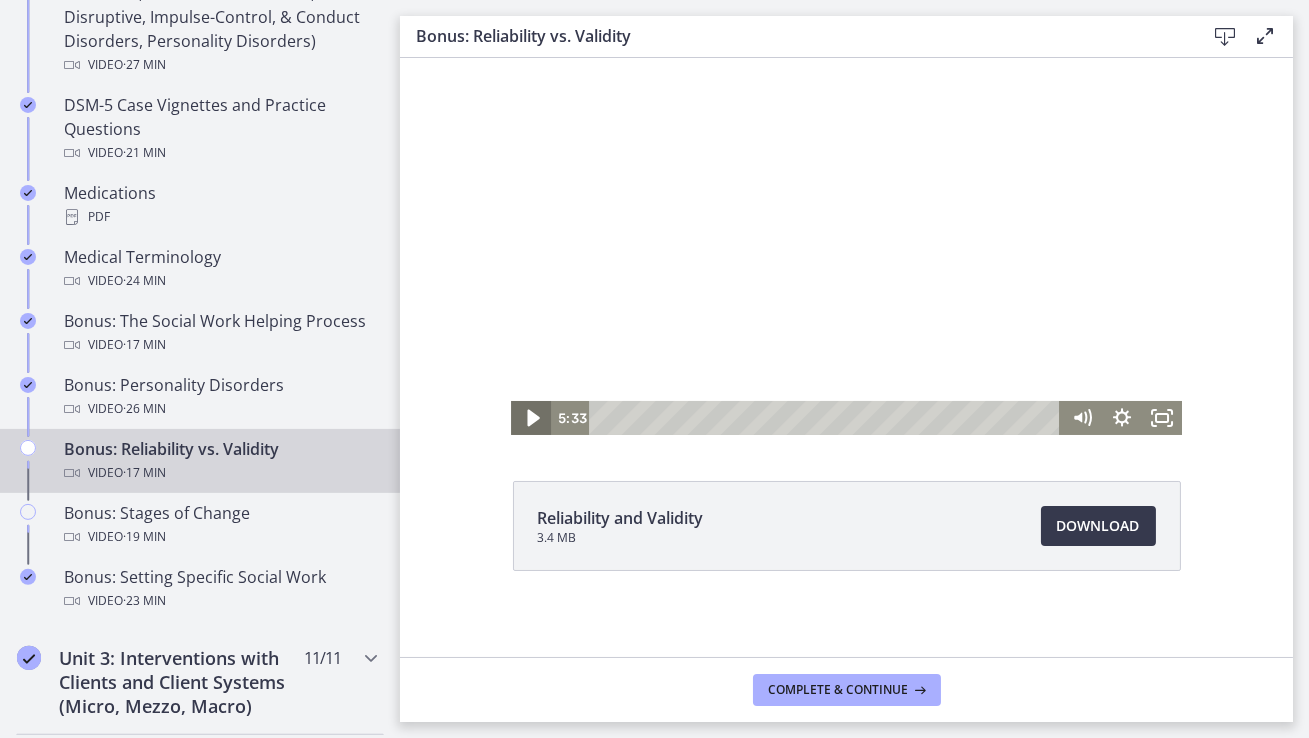 click 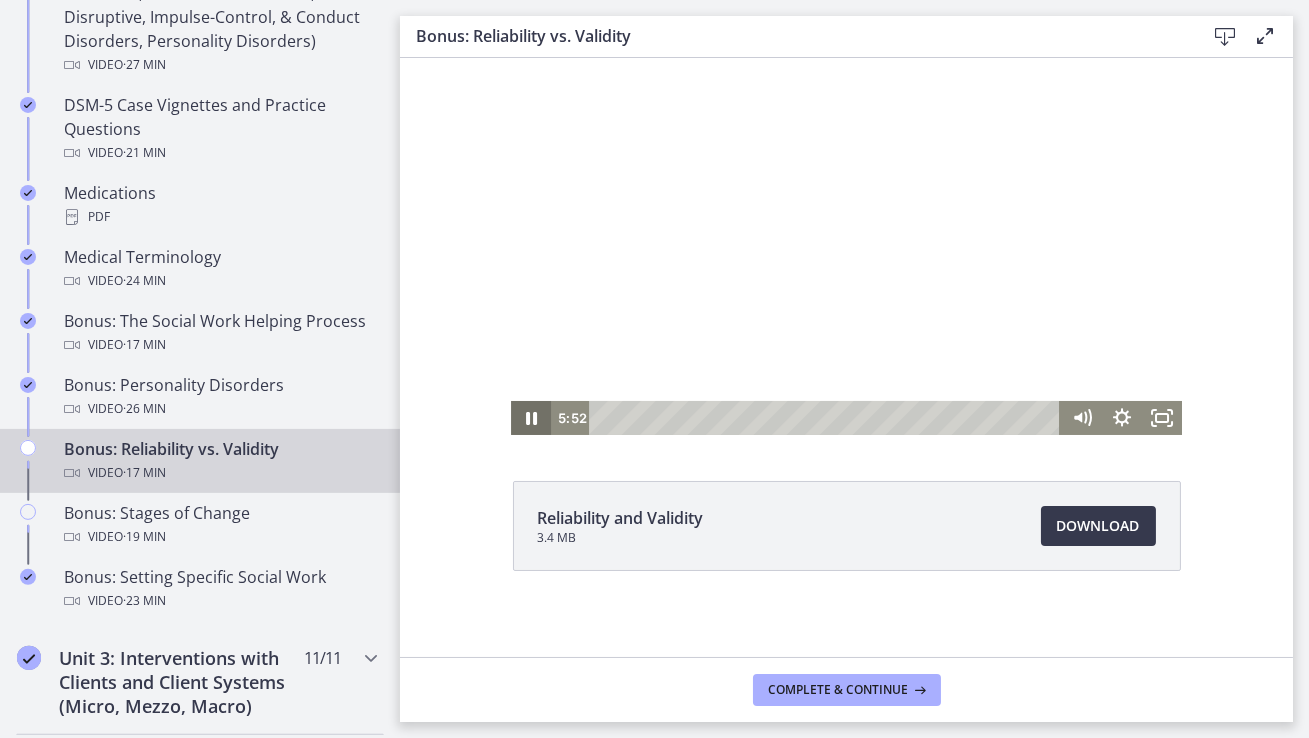 click 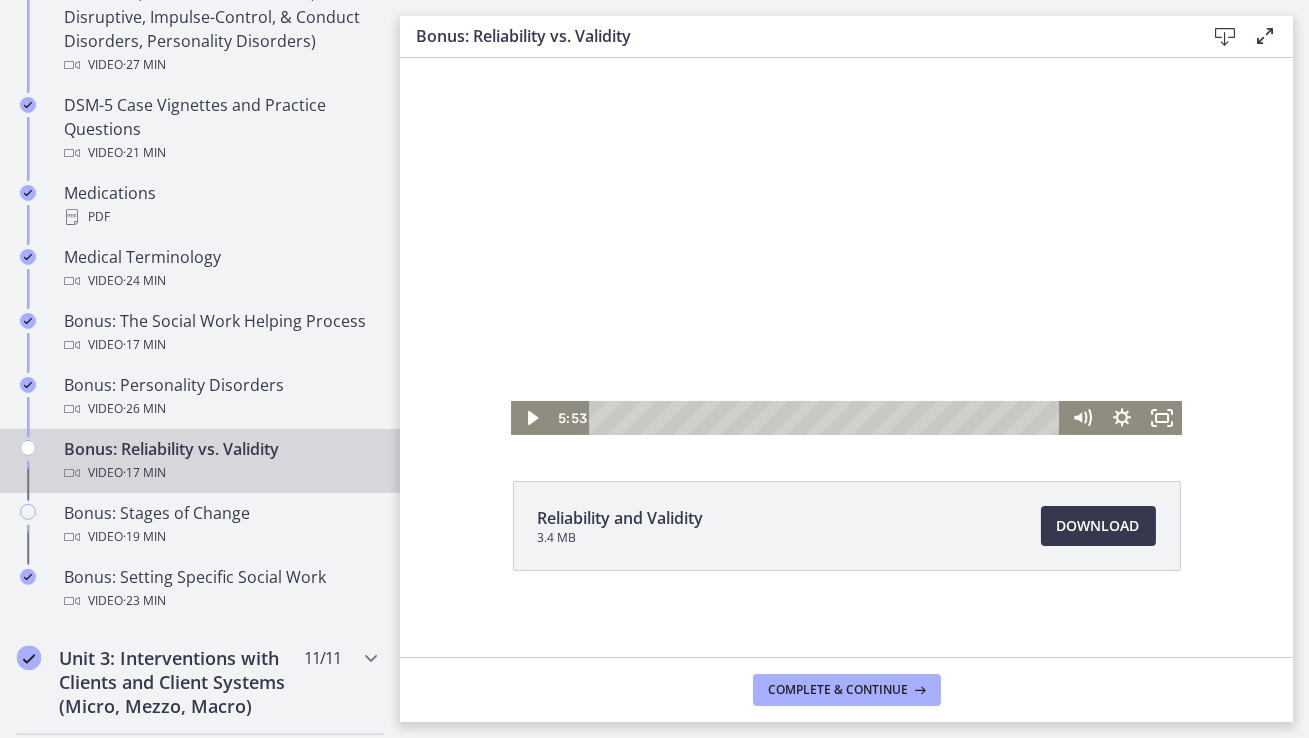 click at bounding box center (845, 246) 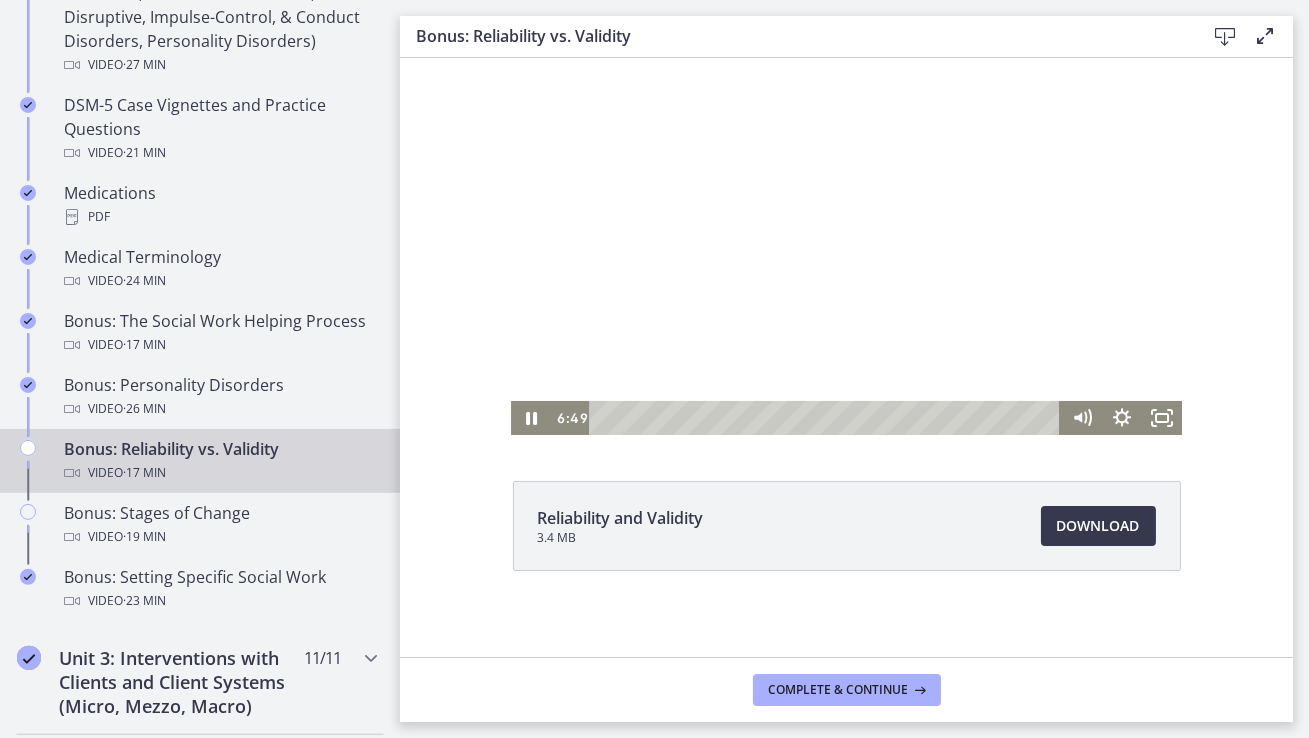click at bounding box center [845, 246] 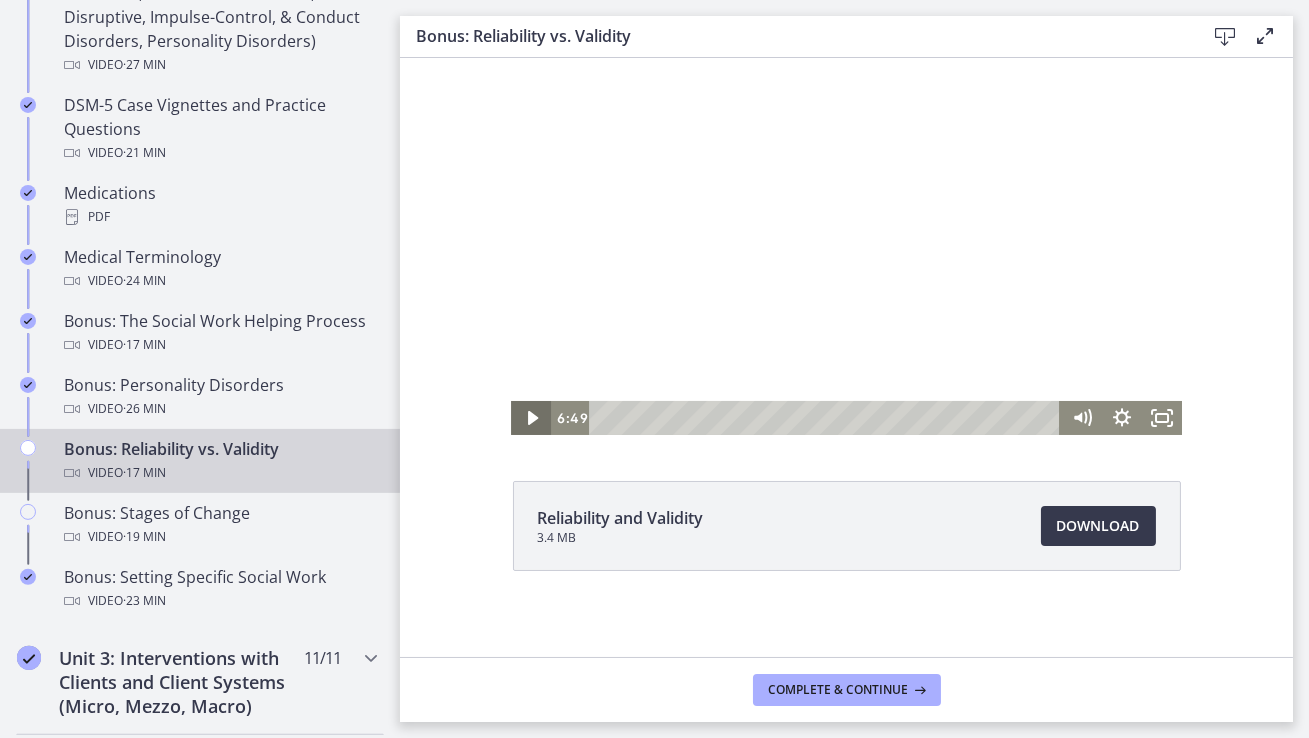 click 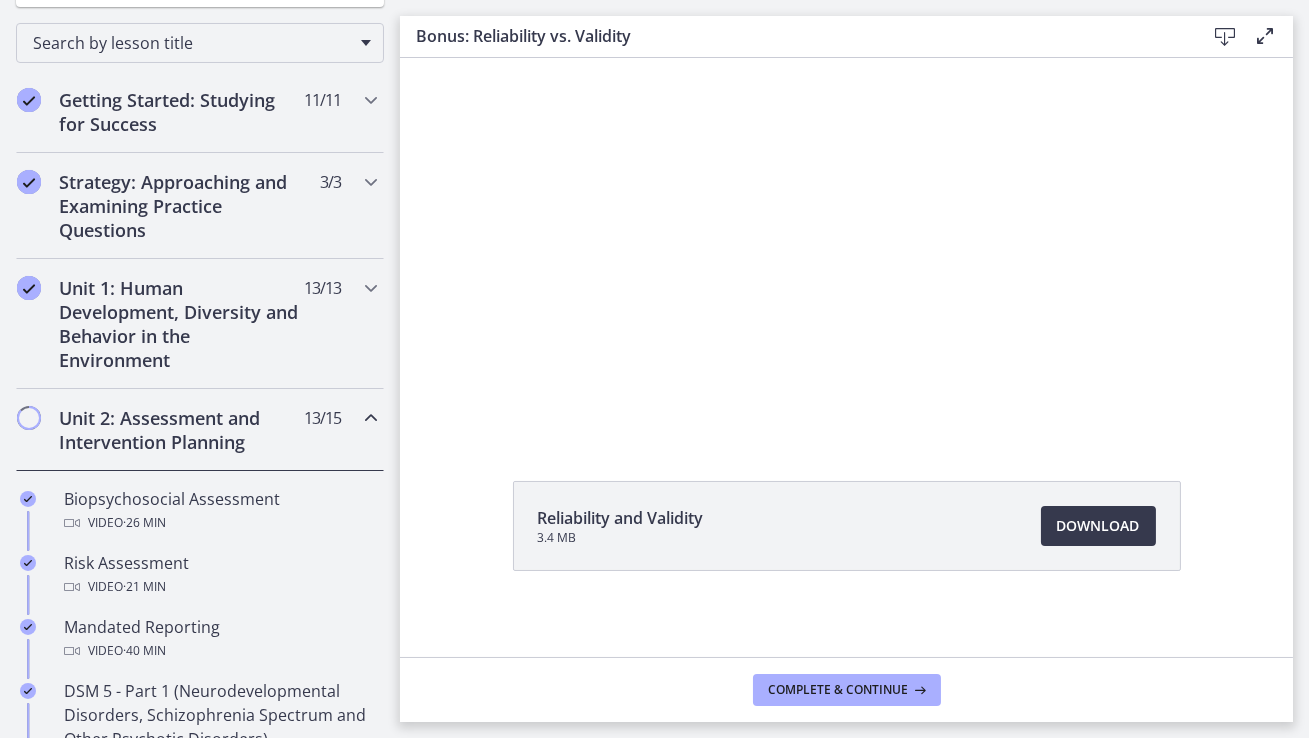 scroll, scrollTop: 0, scrollLeft: 0, axis: both 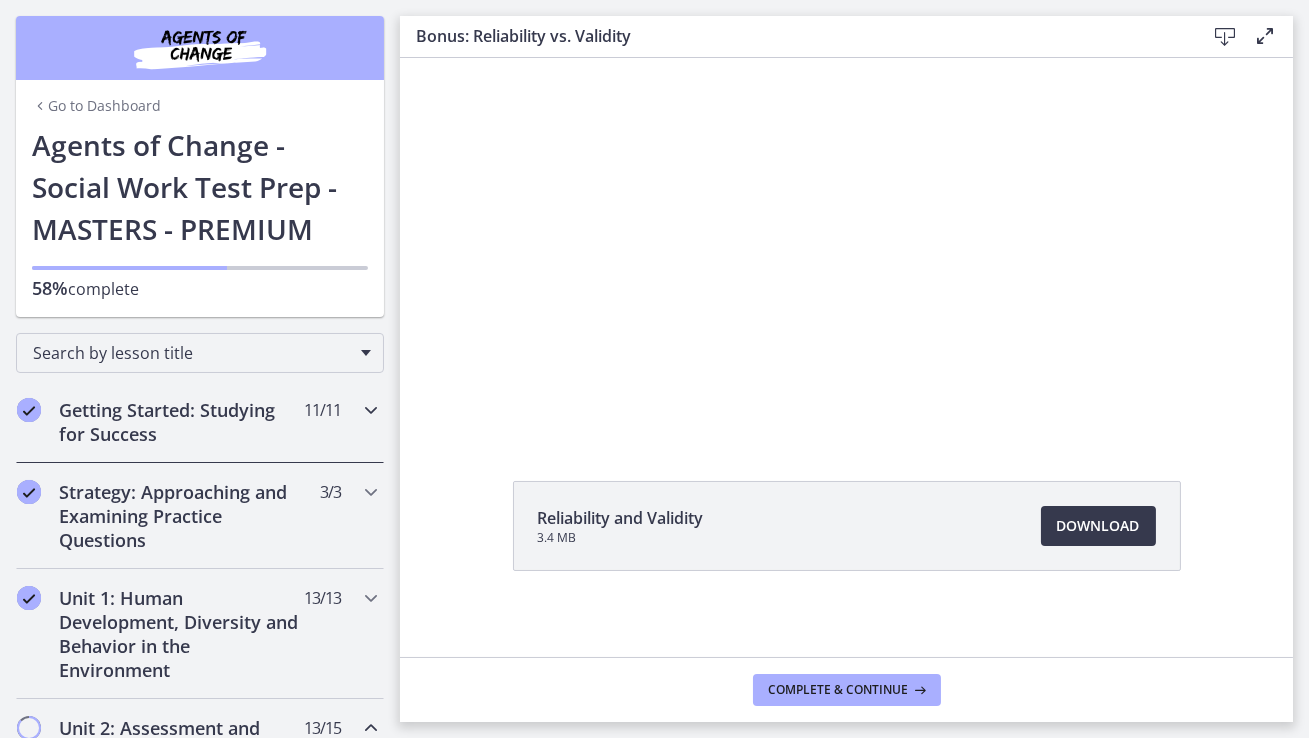 click at bounding box center (371, 410) 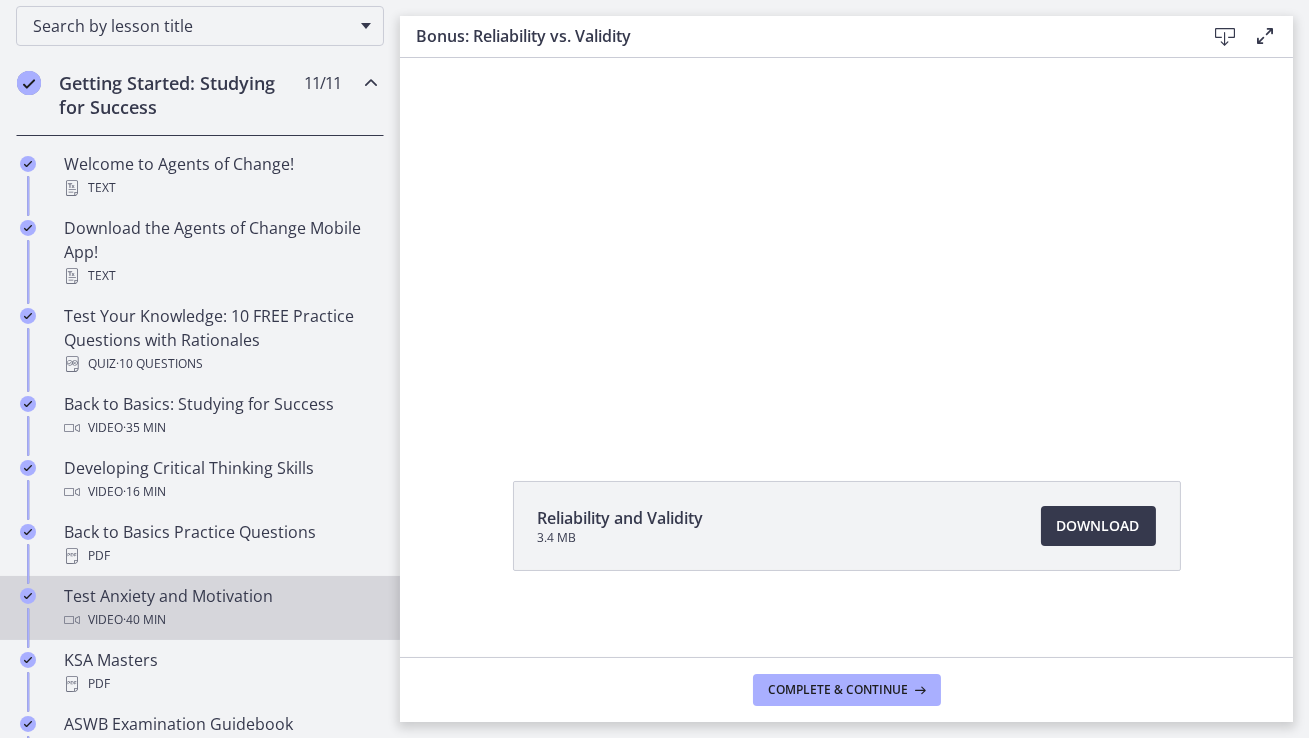 scroll, scrollTop: 326, scrollLeft: 0, axis: vertical 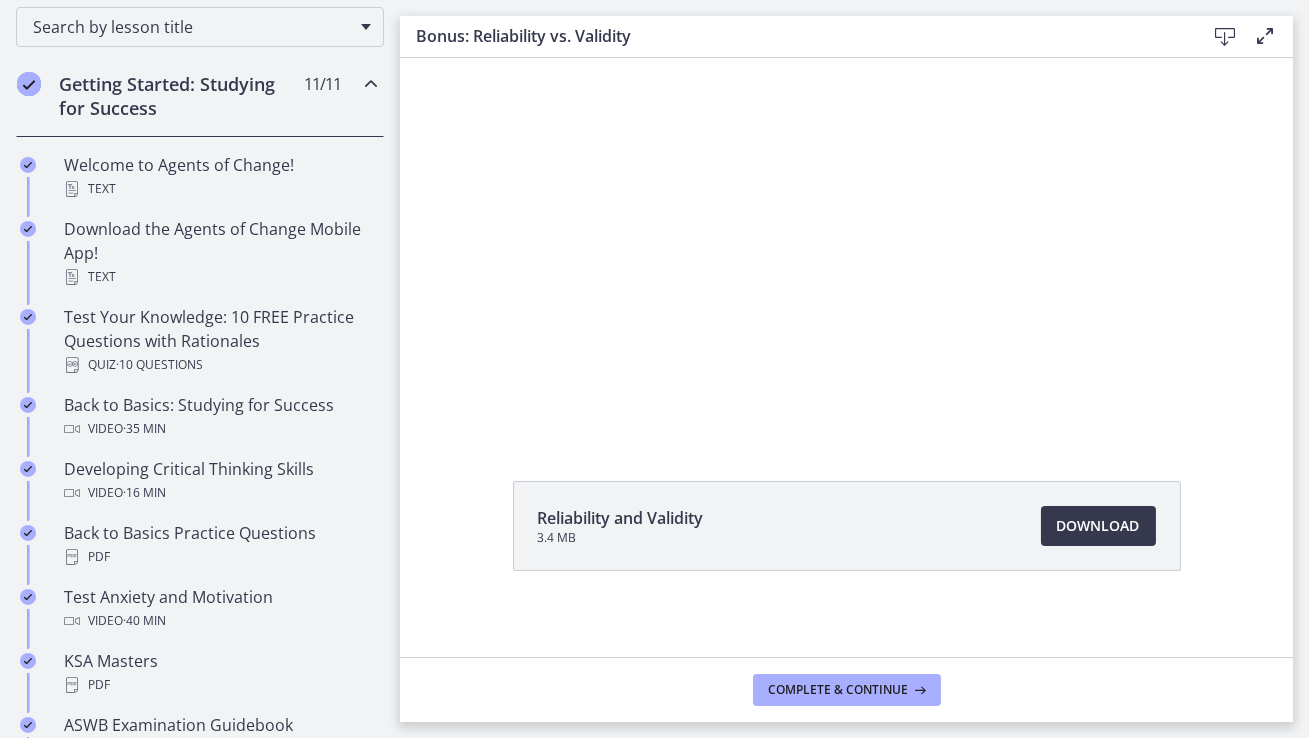 click at bounding box center (371, 84) 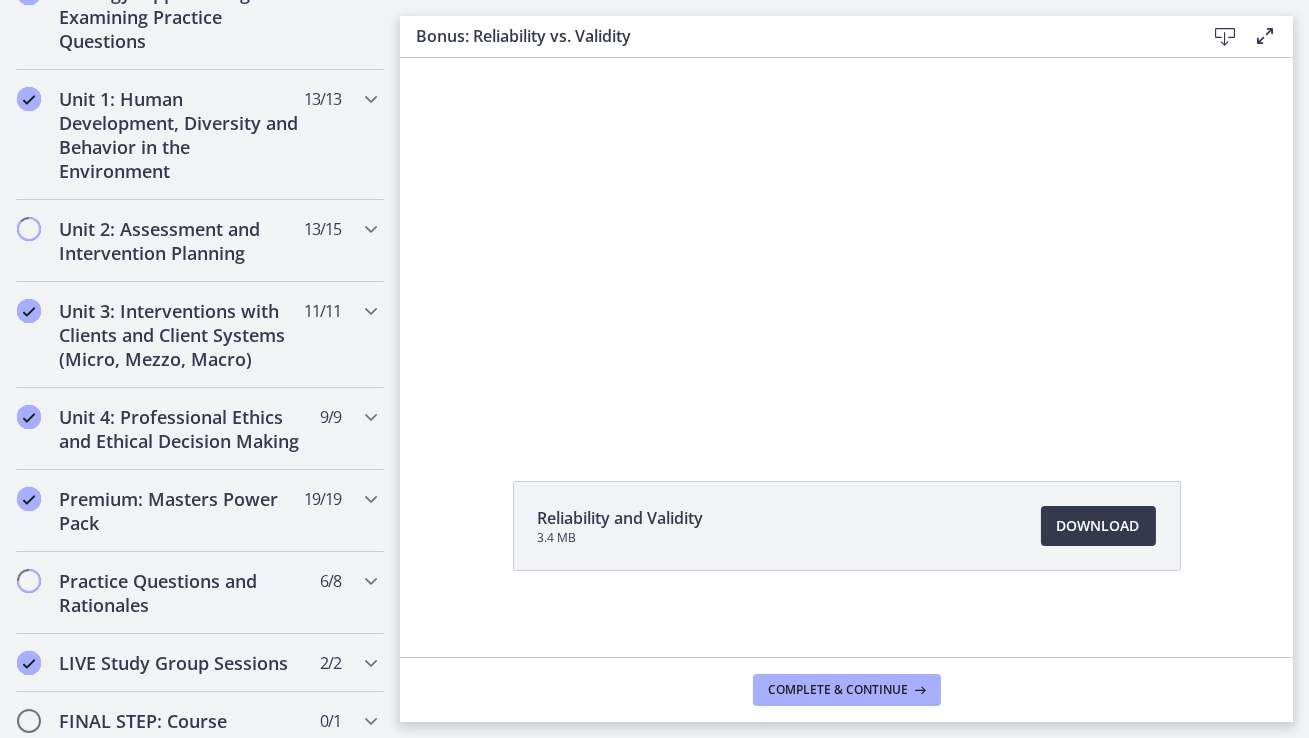 scroll, scrollTop: 466, scrollLeft: 0, axis: vertical 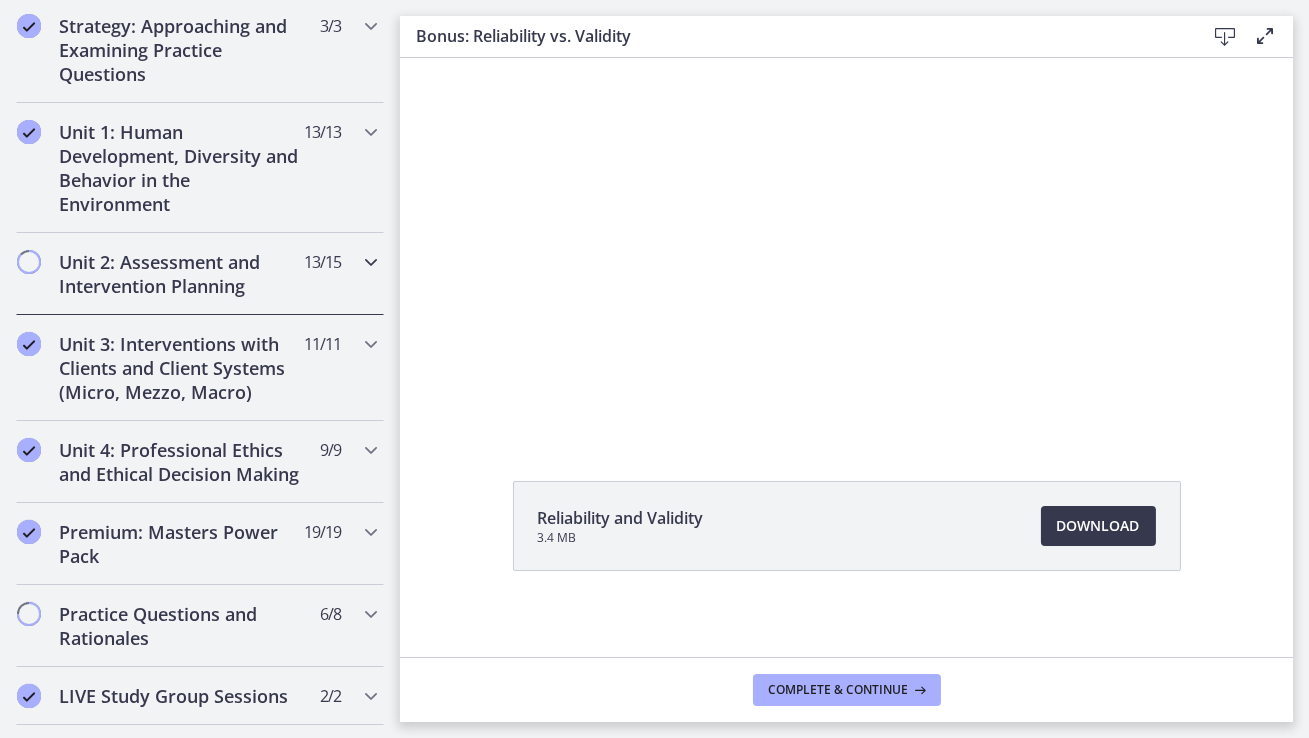 click at bounding box center (371, 262) 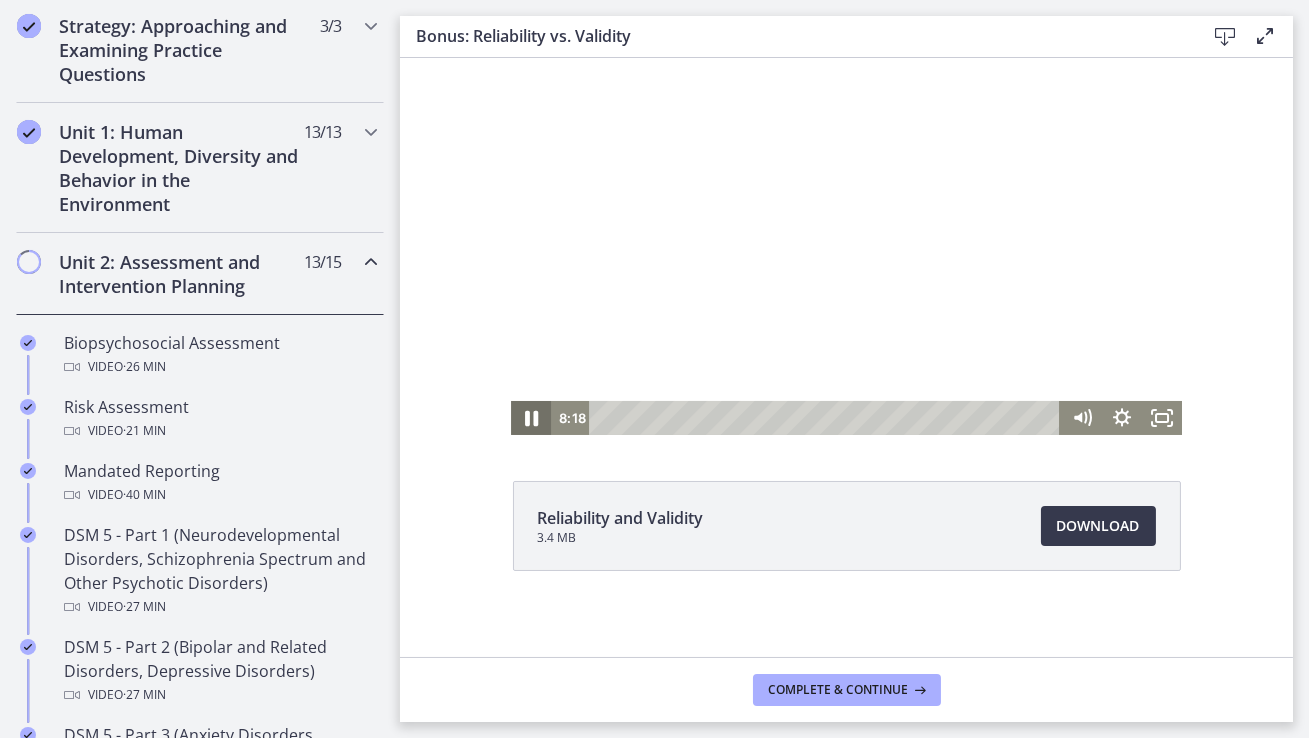 click 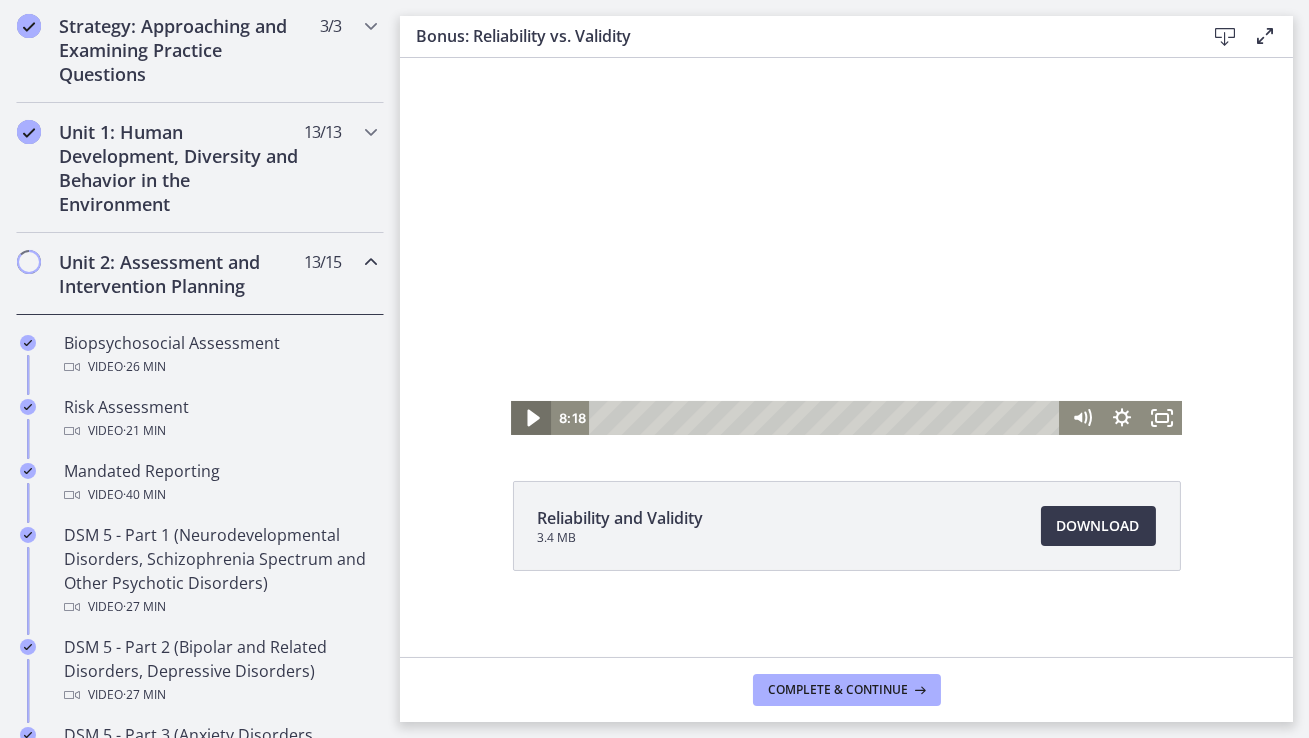 click 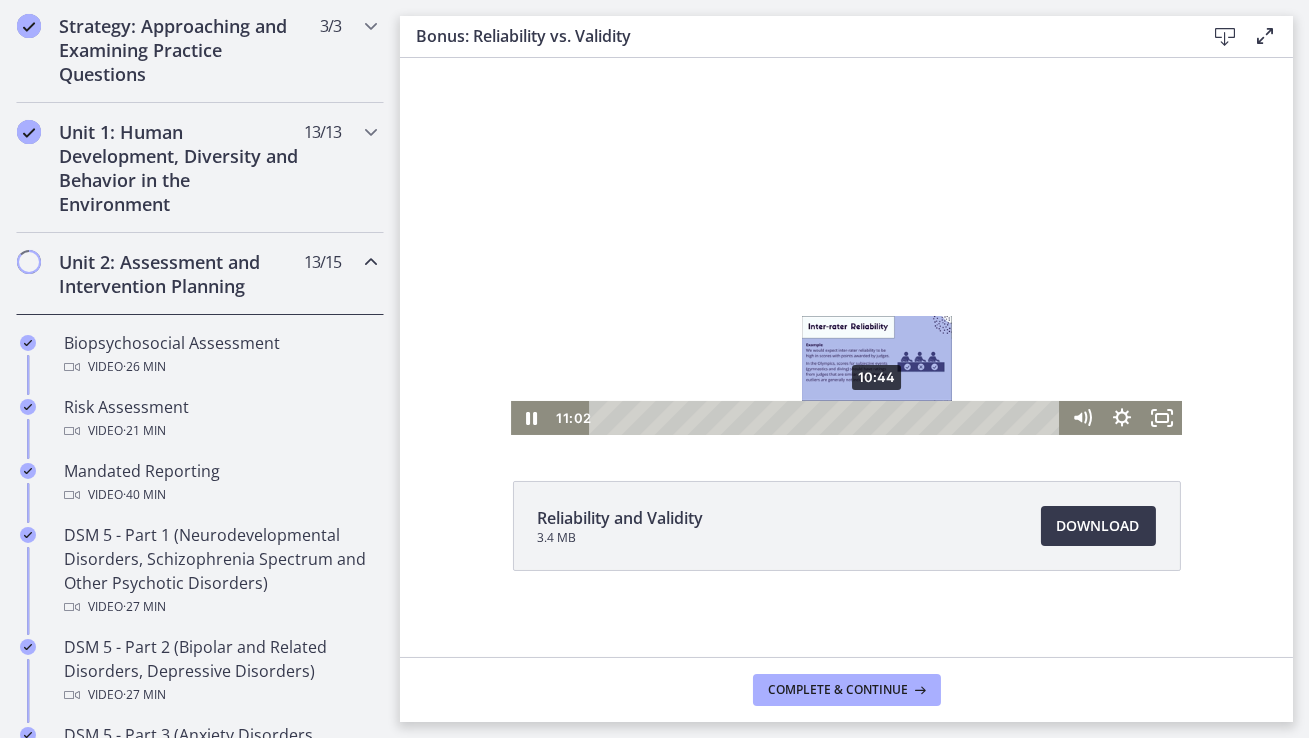 click on "10:44" at bounding box center [827, 418] 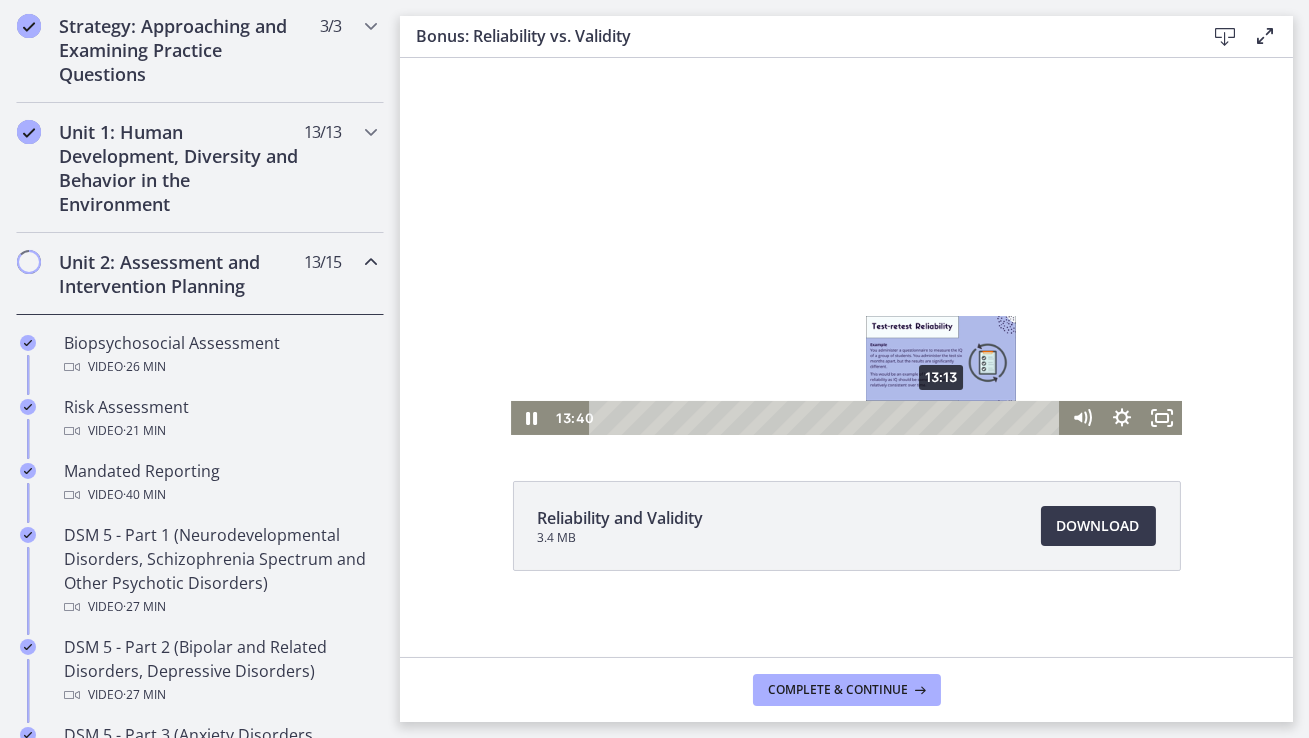 click on "13:13" at bounding box center [827, 418] 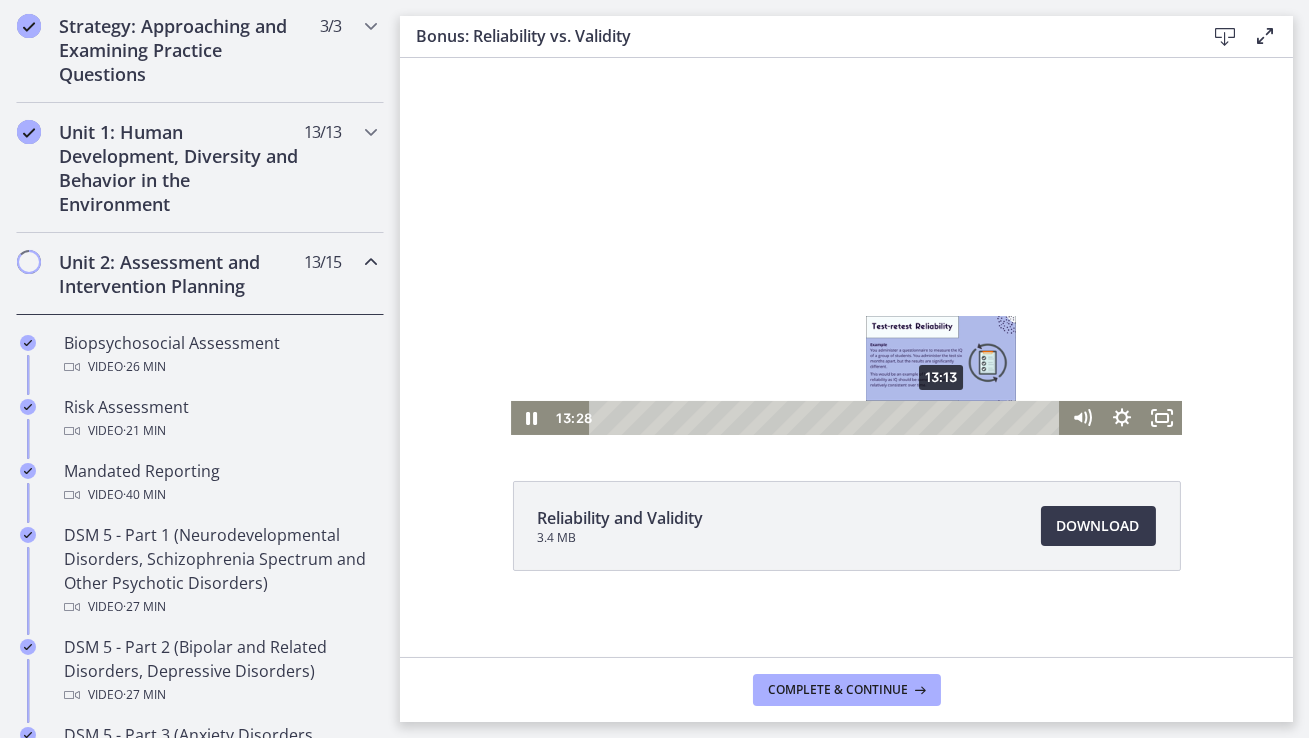 click at bounding box center [945, 417] 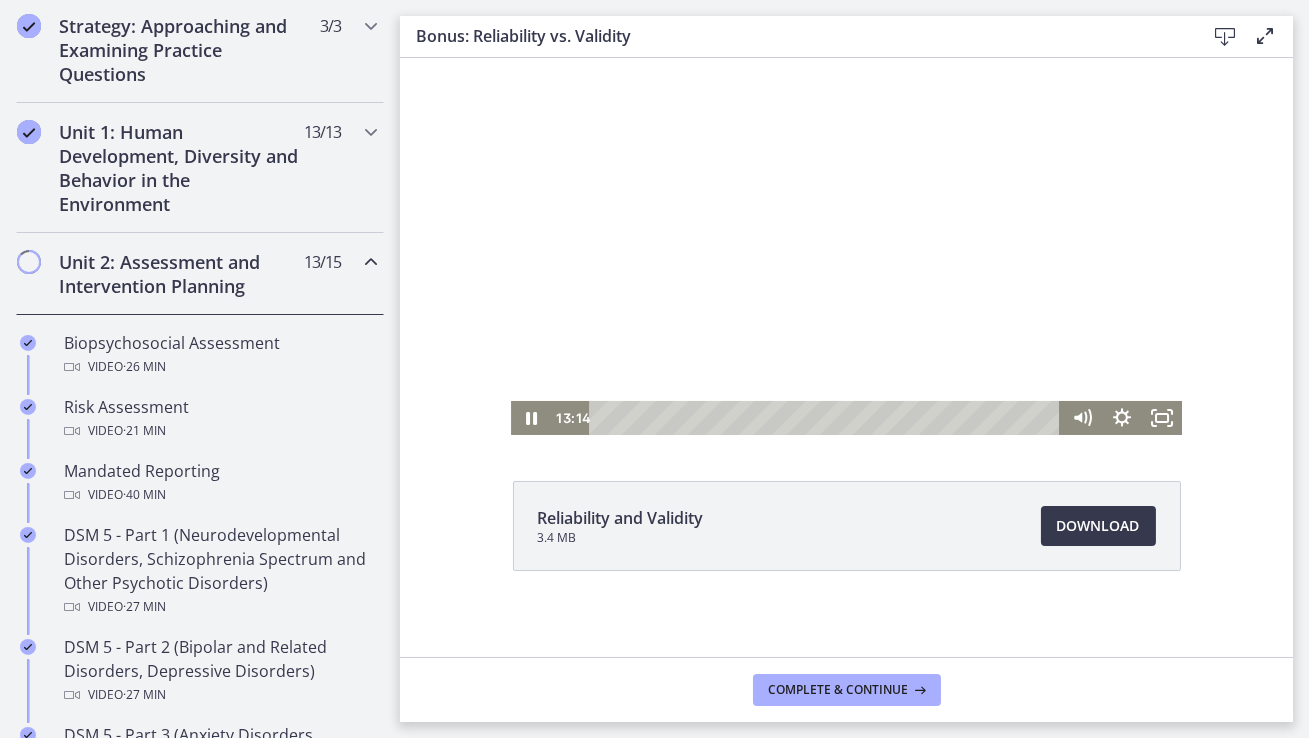 click at bounding box center (845, 246) 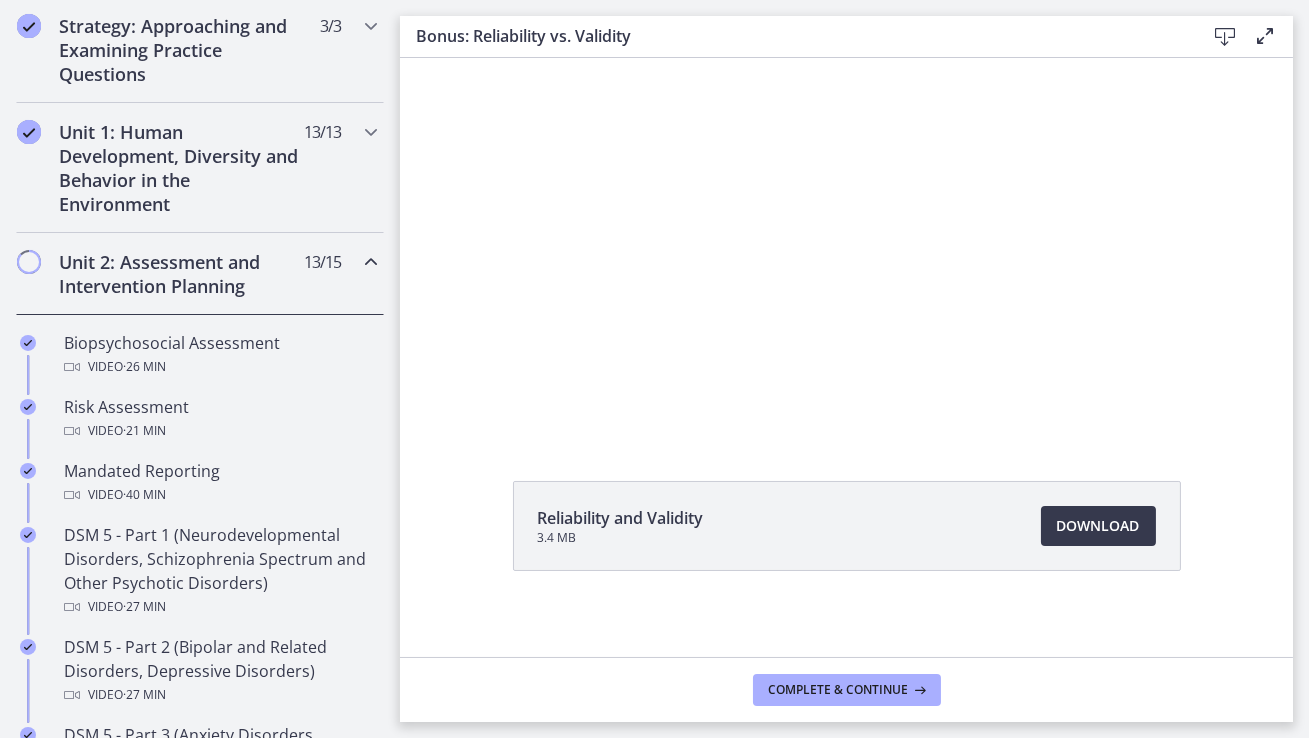 click at bounding box center (845, 246) 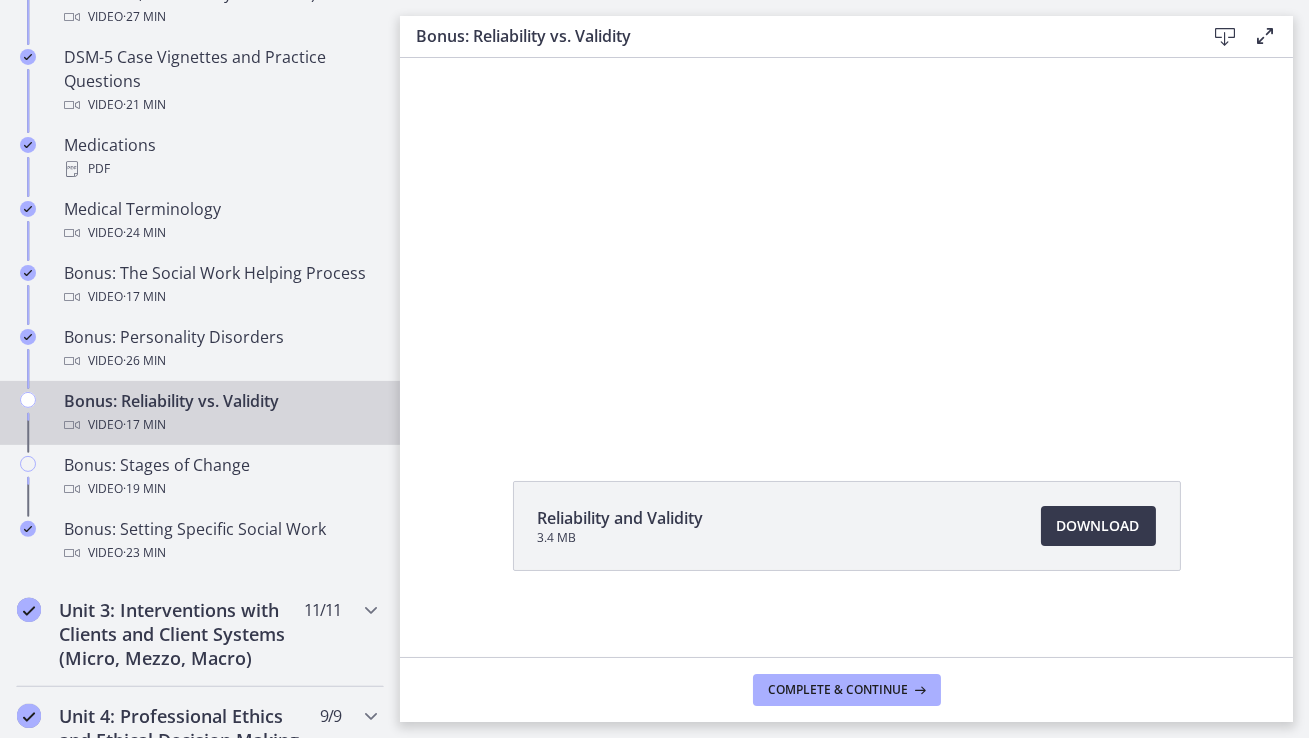 scroll, scrollTop: 1422, scrollLeft: 0, axis: vertical 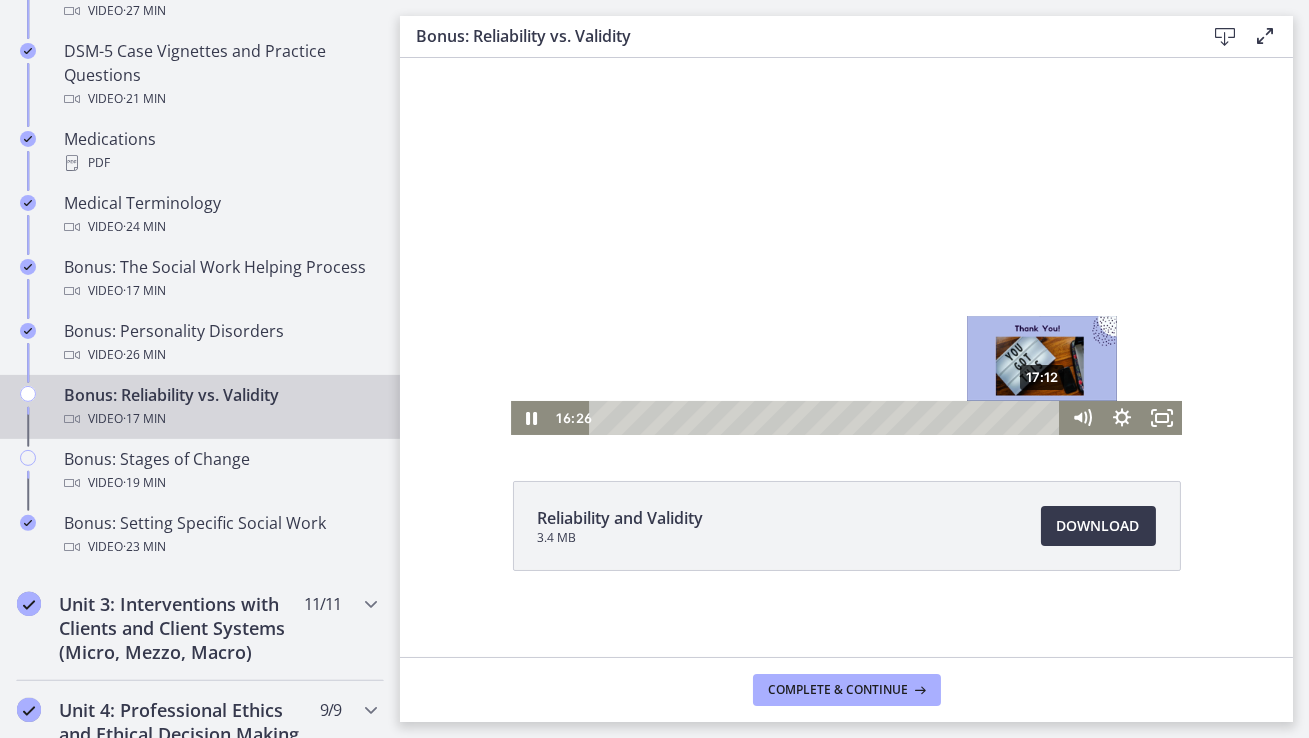 click on "17:12" at bounding box center [827, 418] 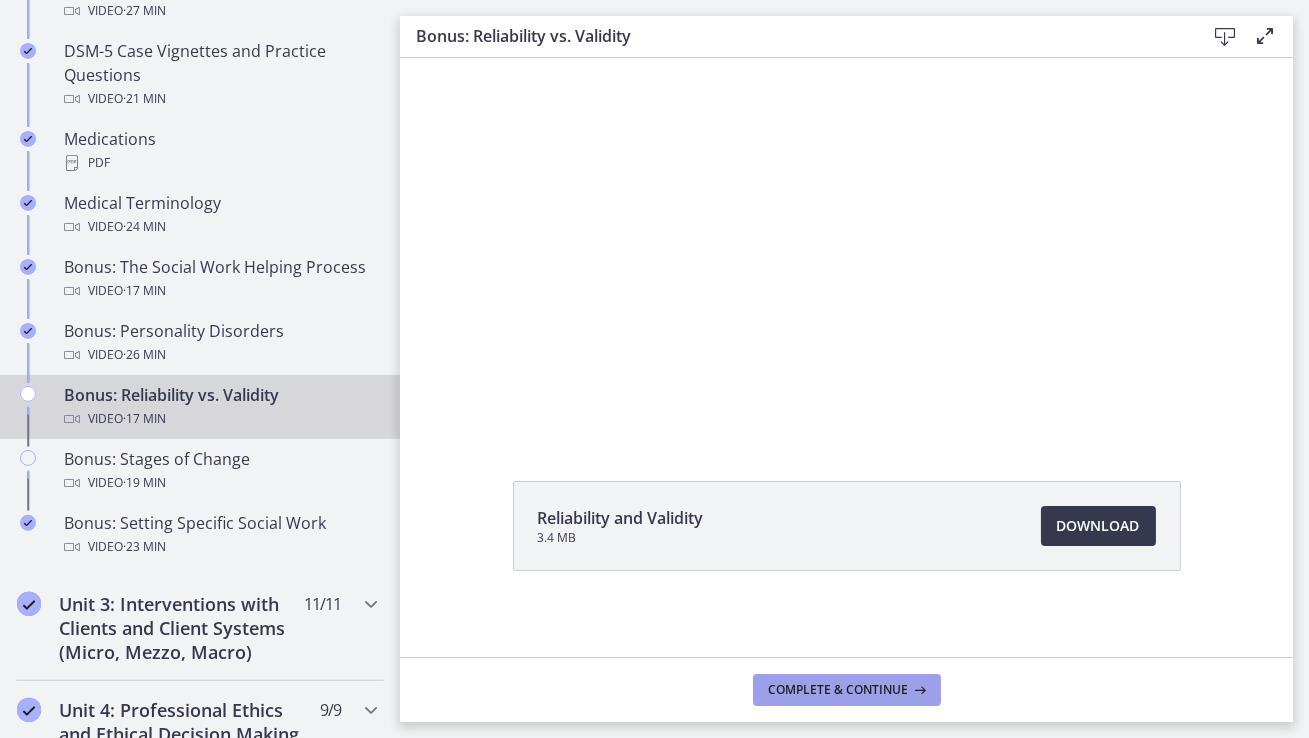 click on "Complete & continue" at bounding box center [839, 690] 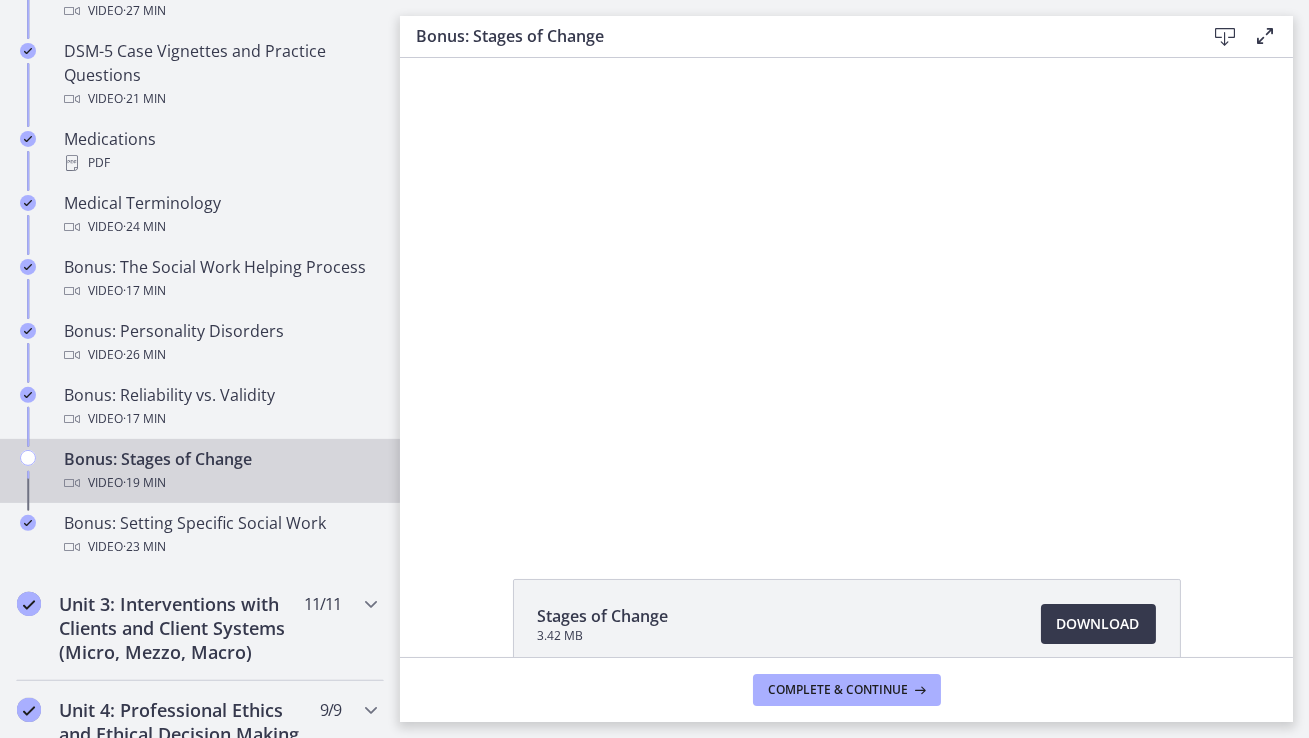 scroll, scrollTop: 0, scrollLeft: 0, axis: both 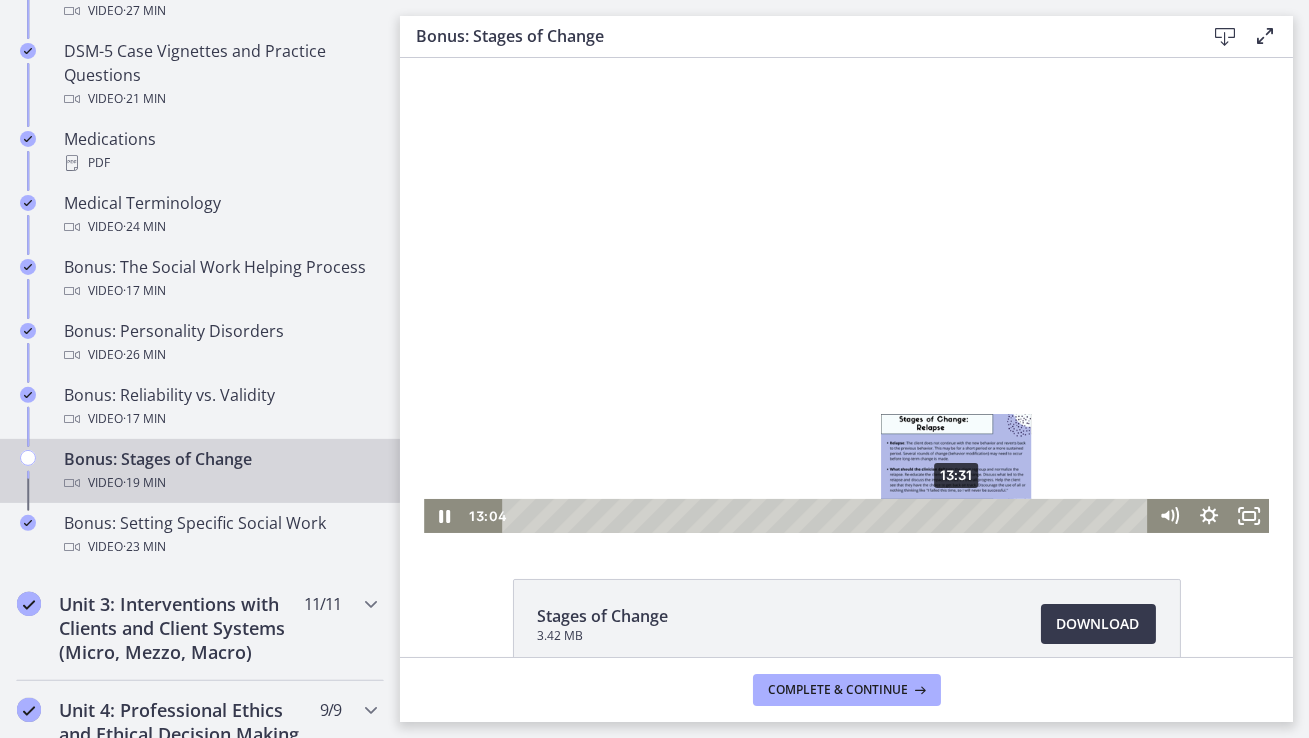 click on "13:31" at bounding box center (826, 516) 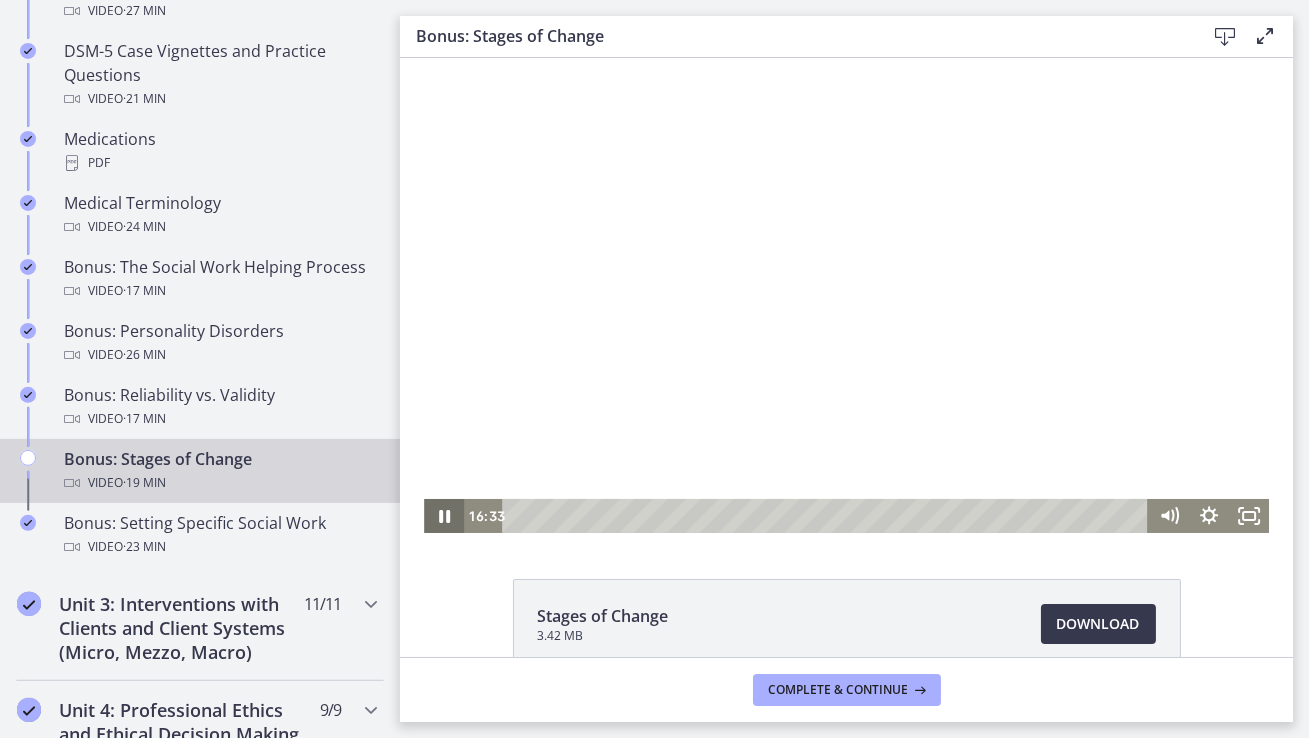 click 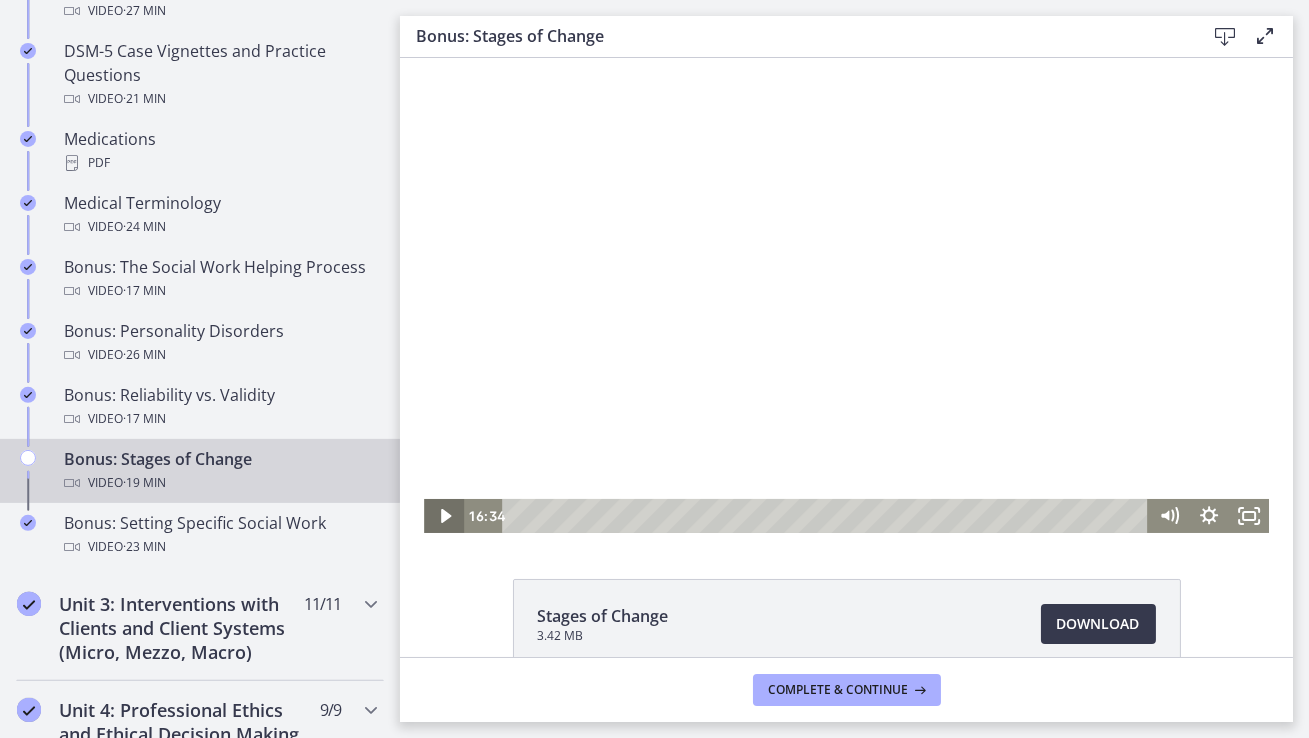 click 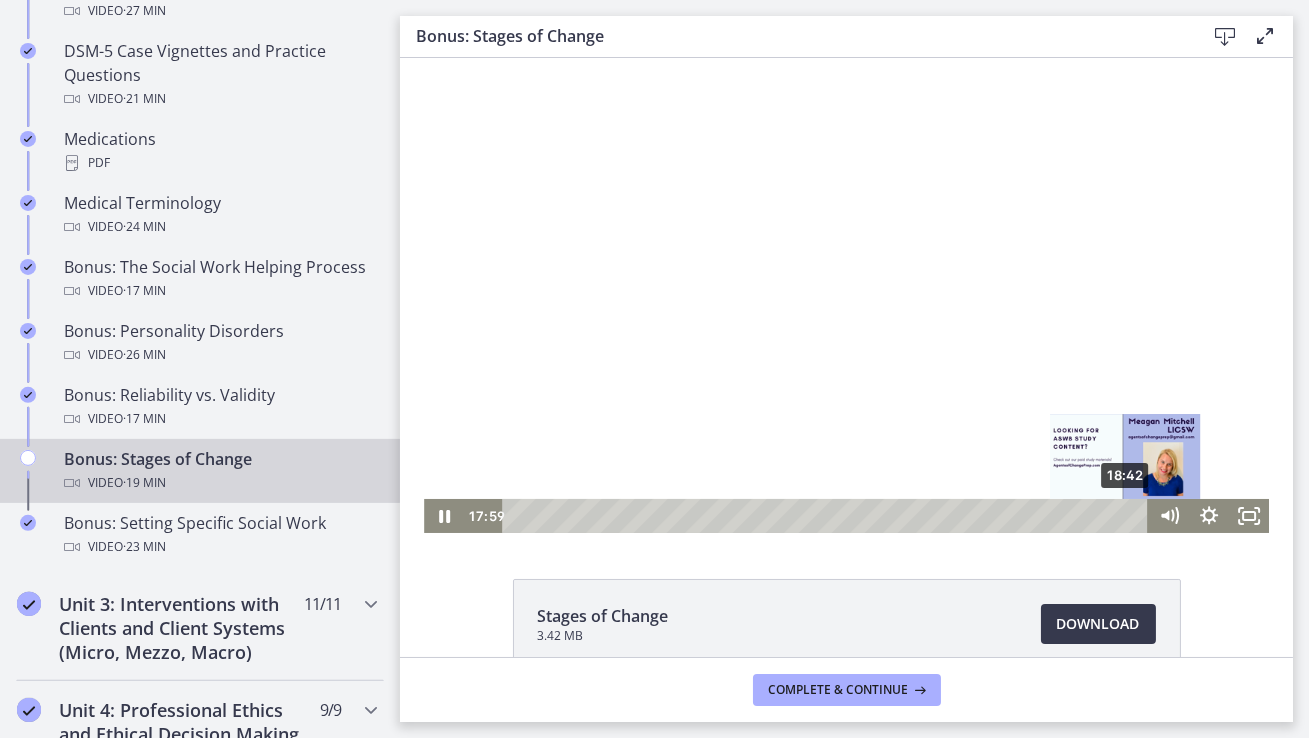 click on "18:42" at bounding box center [826, 516] 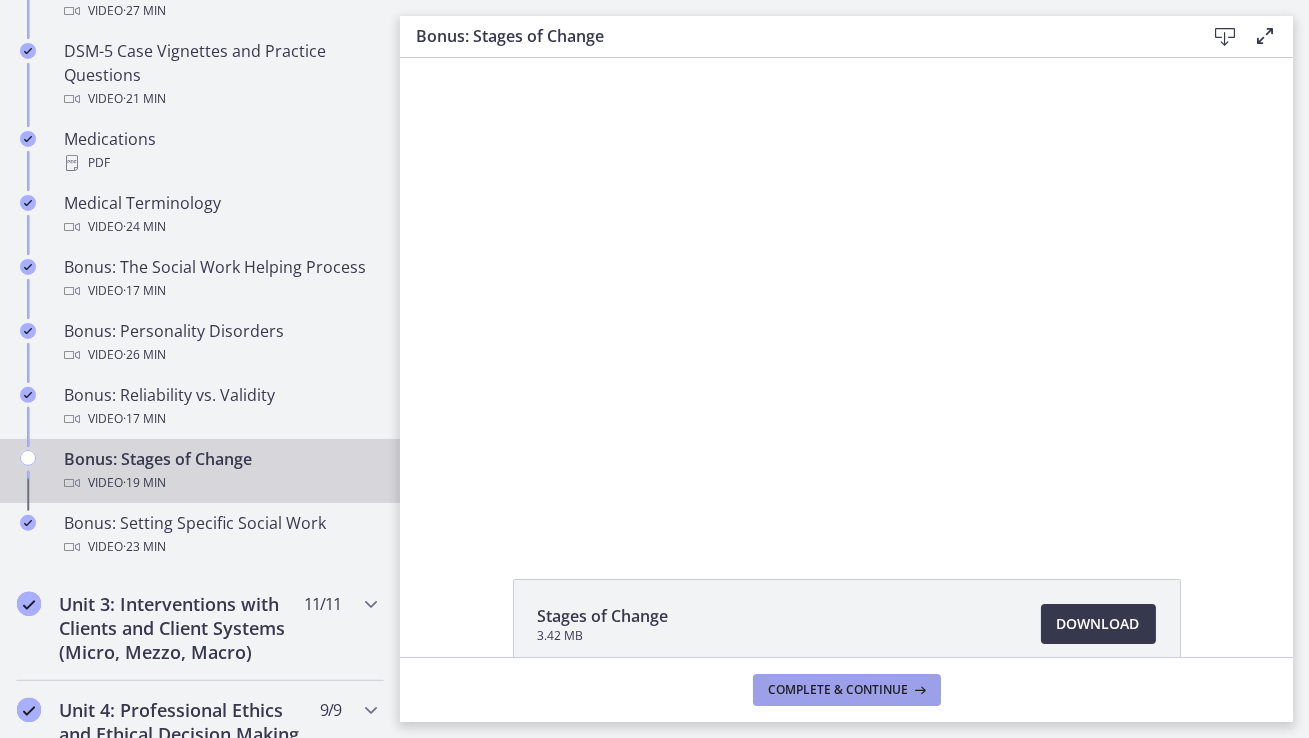 click on "Complete & continue" at bounding box center [839, 690] 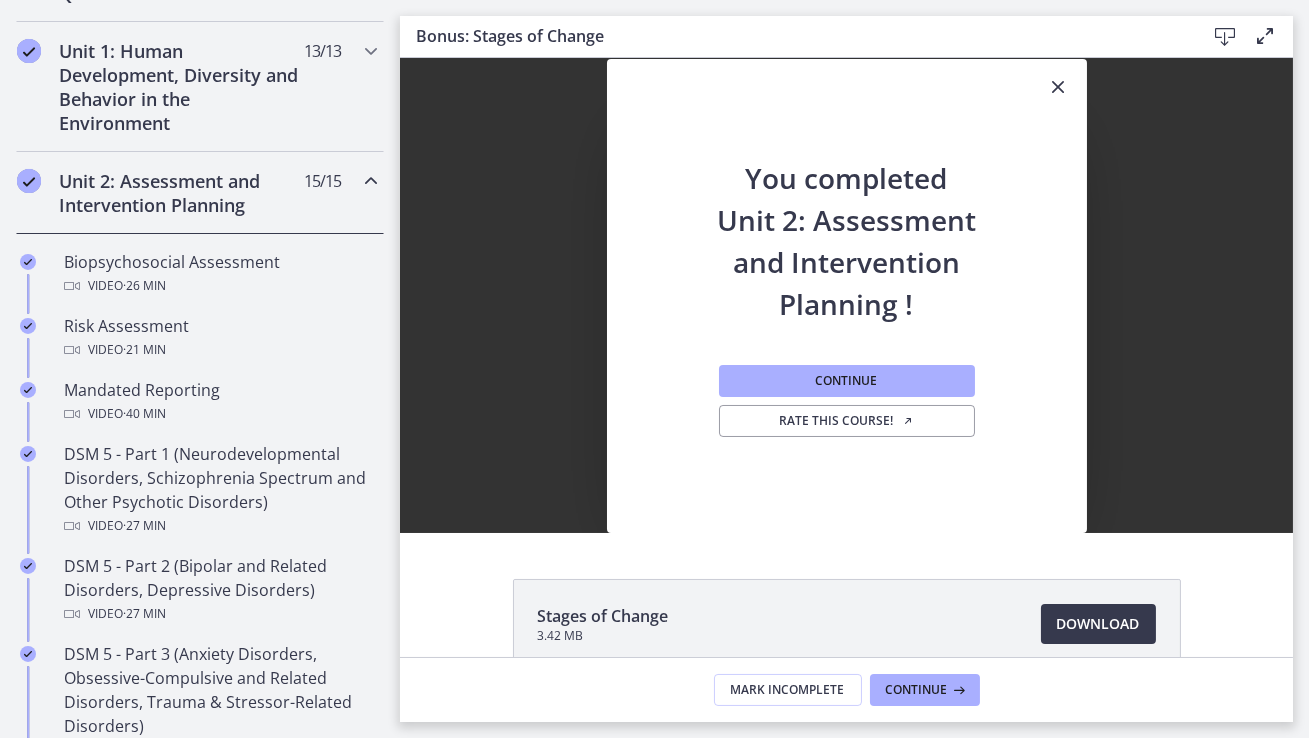 scroll, scrollTop: 542, scrollLeft: 0, axis: vertical 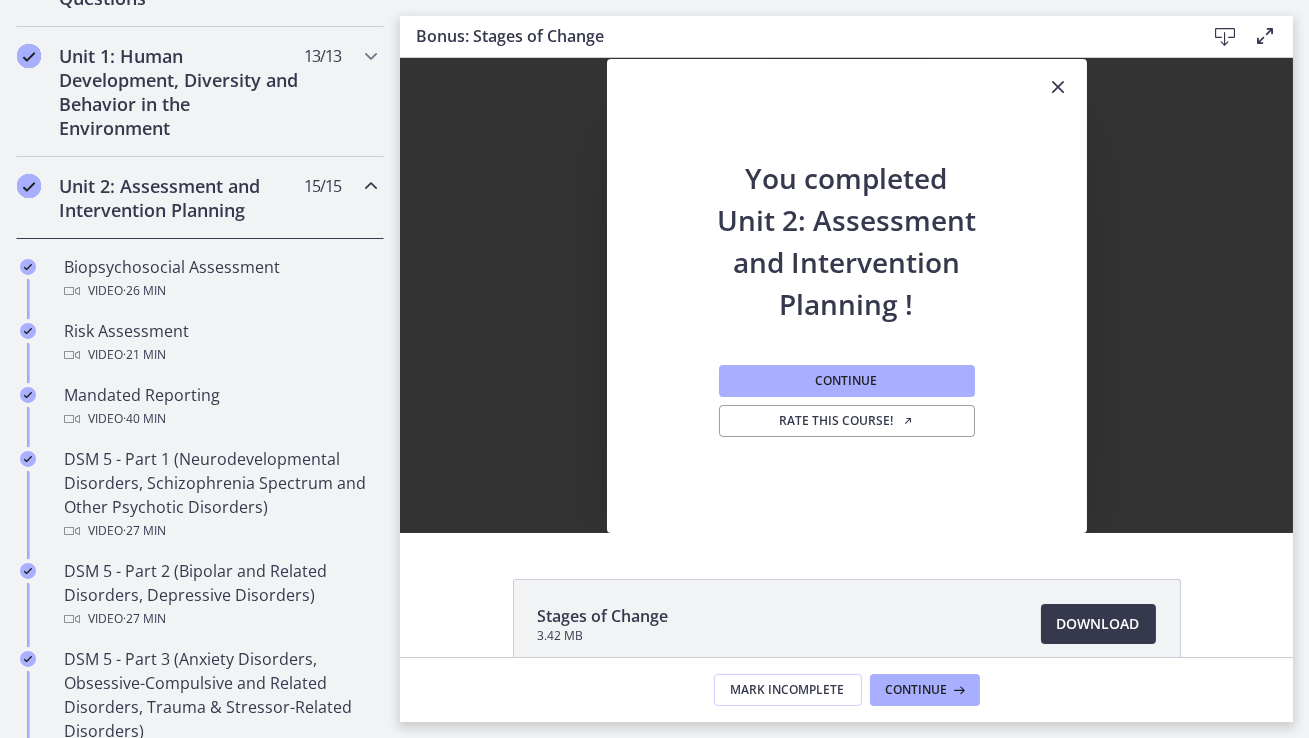 click at bounding box center [371, 186] 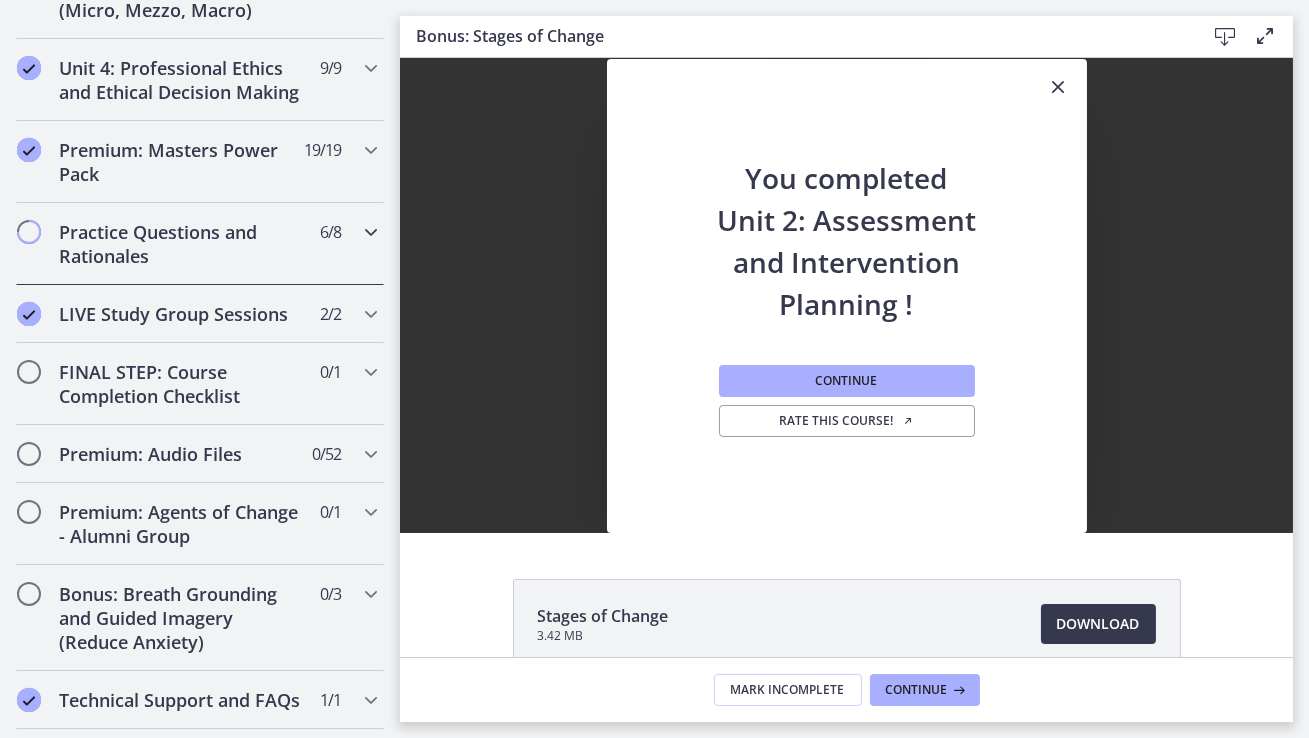 scroll, scrollTop: 846, scrollLeft: 0, axis: vertical 